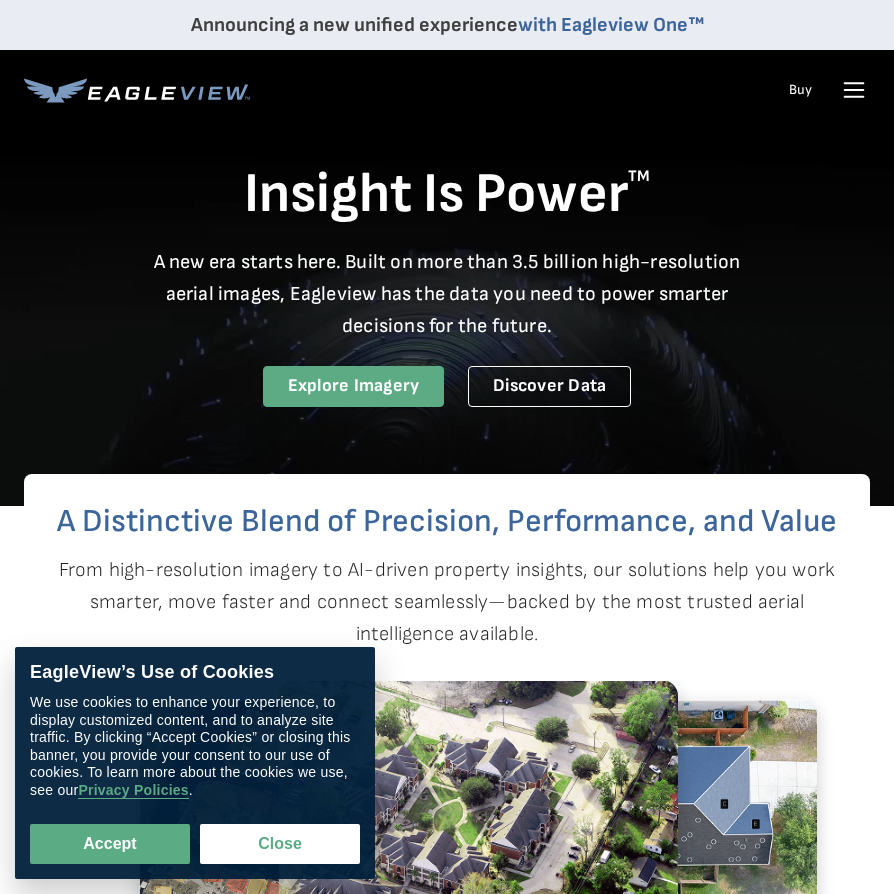 scroll, scrollTop: 0, scrollLeft: 0, axis: both 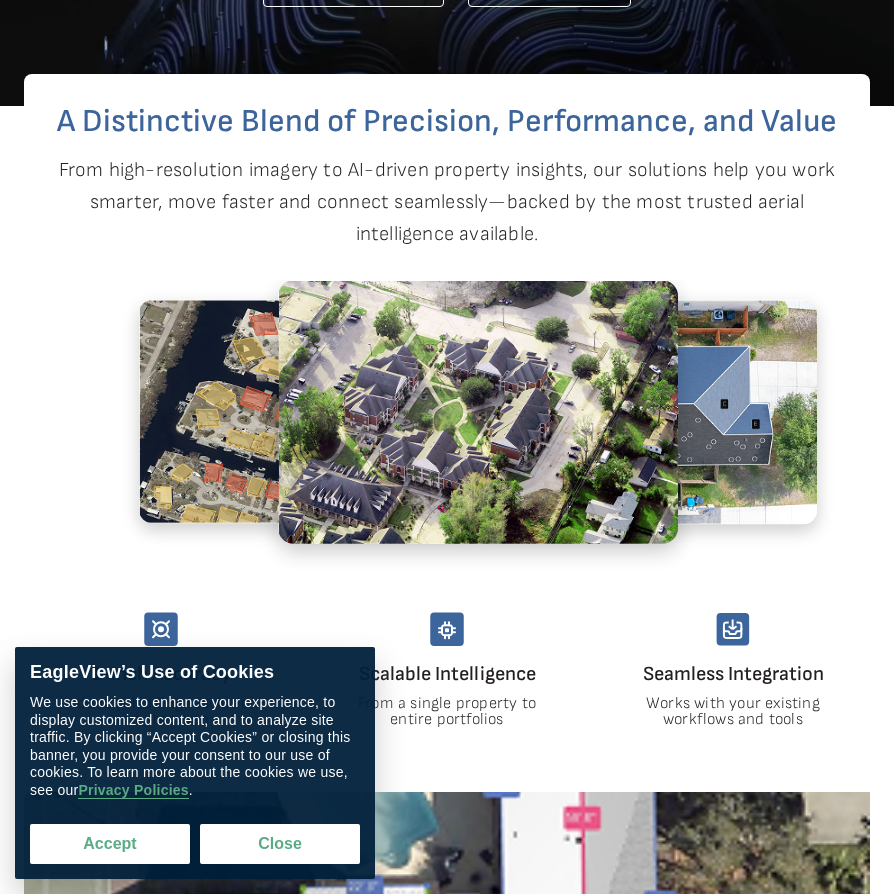 click on "Accept" at bounding box center (110, 844) 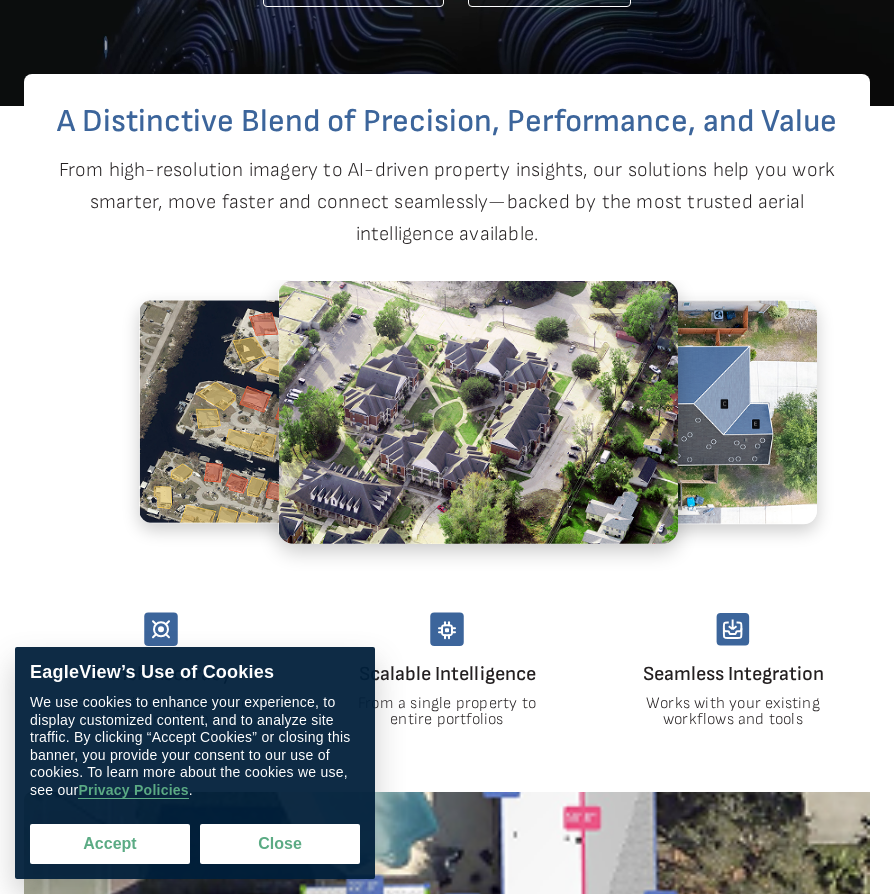 checkbox on "true" 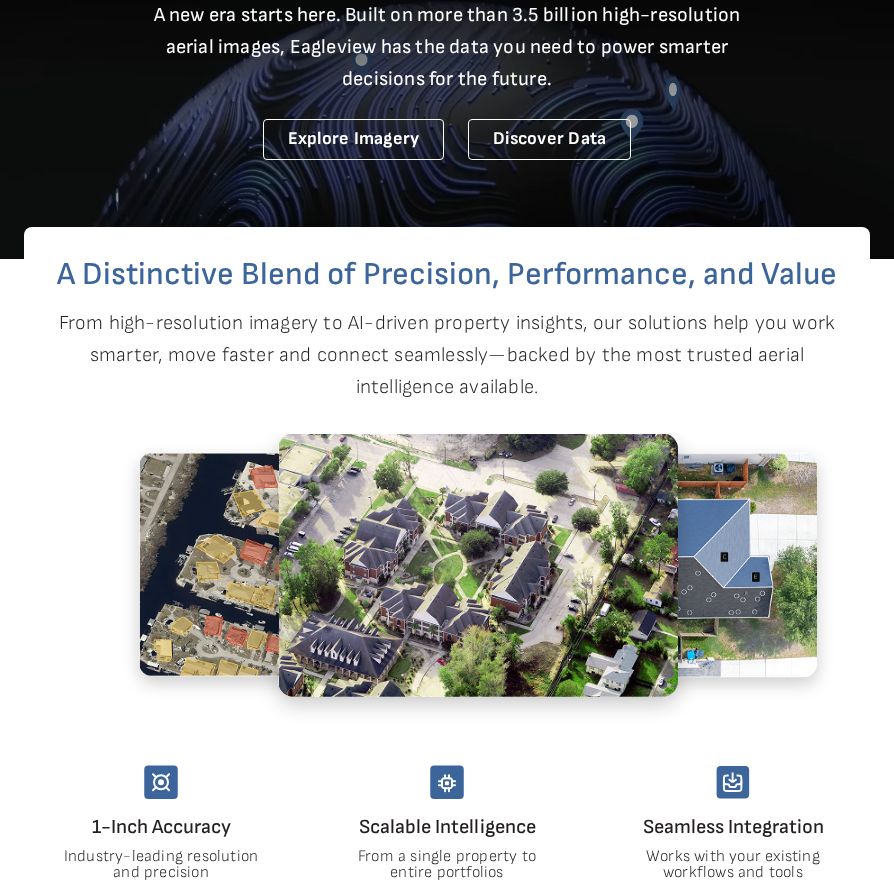 scroll, scrollTop: 0, scrollLeft: 0, axis: both 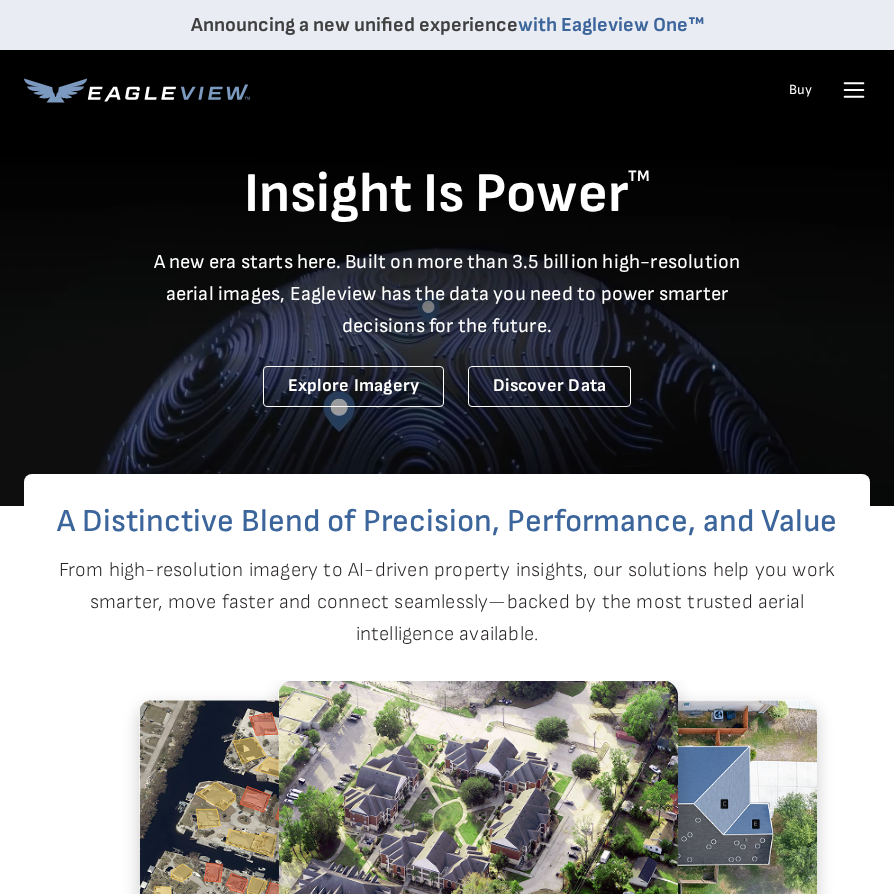 click on "Talk To Us
Buy
Login" at bounding box center [824, 90] 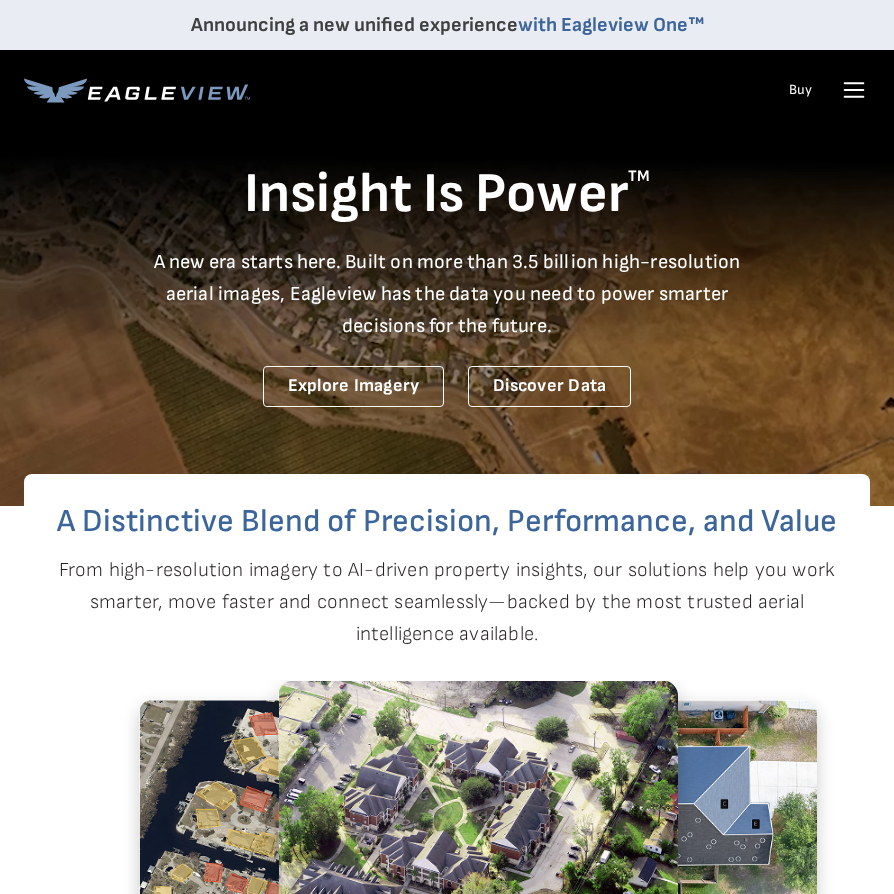 click 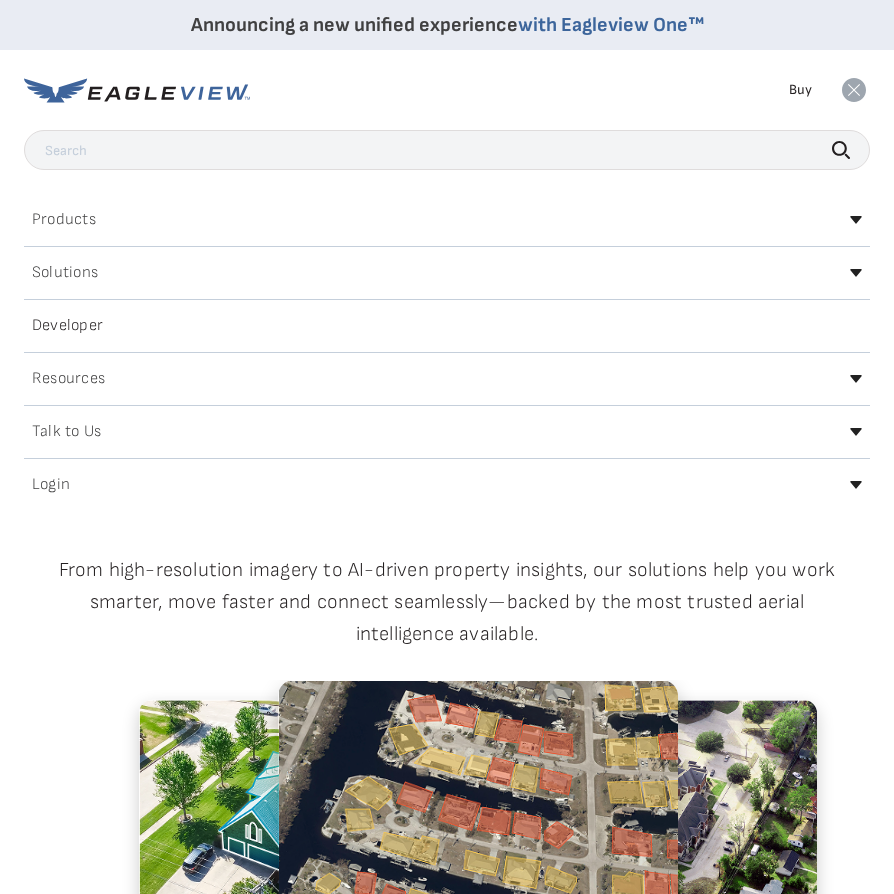 click on "Login" at bounding box center (51, 485) 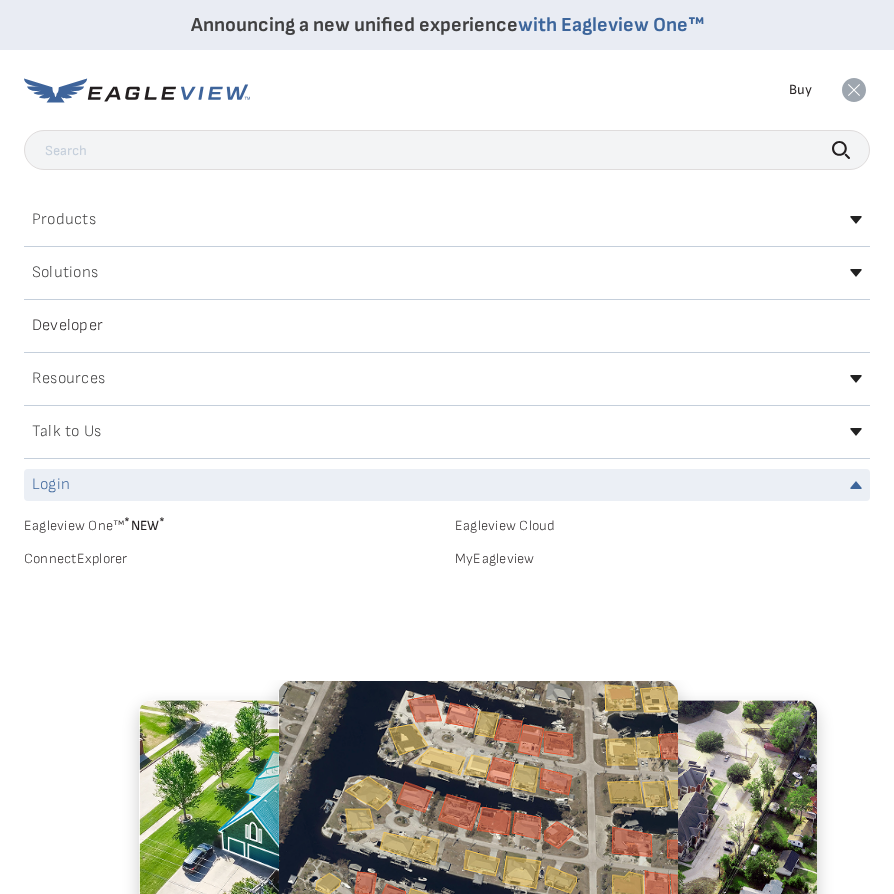 click on "Login" at bounding box center (447, 485) 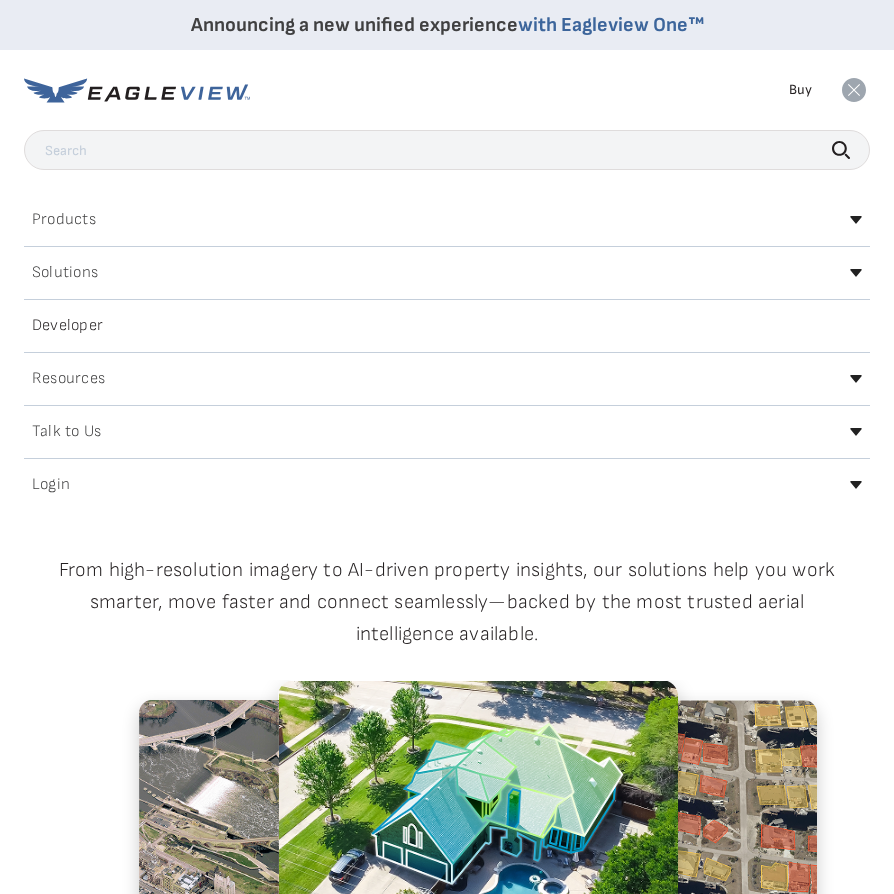 click on "Login" at bounding box center (447, 485) 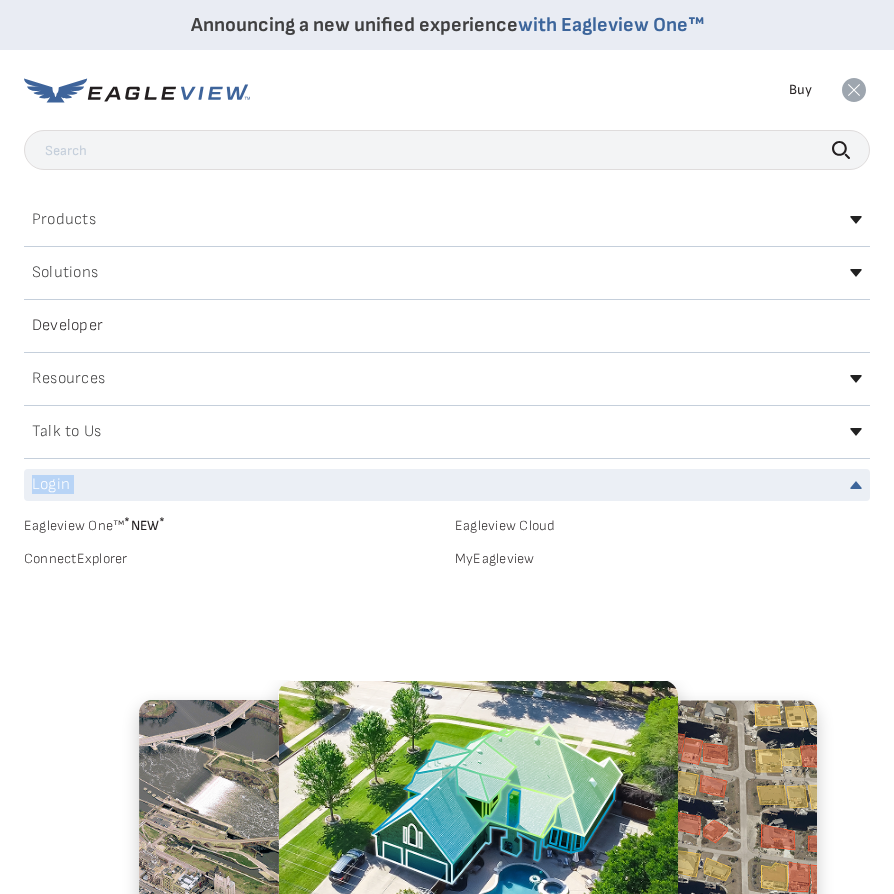 click on "Login" at bounding box center (447, 485) 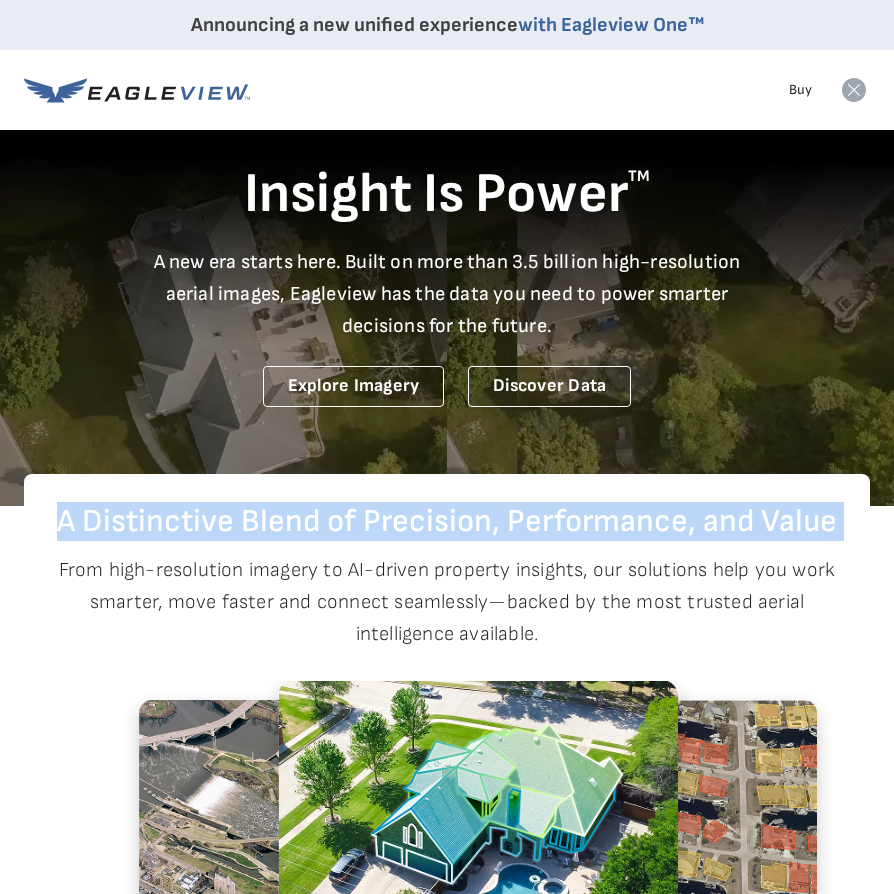 click on "A Distinctive Blend of Precision, Performance, and Value
From high-resolution imagery to AI-driven property insights, our solutions help you work smarter, move faster and connect seamlessly—backed by the most trusted aerial intelligence available.
1-Inch Accuracy
Industry-leading resolution and precision
Scalable Intelligence
From a single property to entire portfolios" at bounding box center (447, 817) 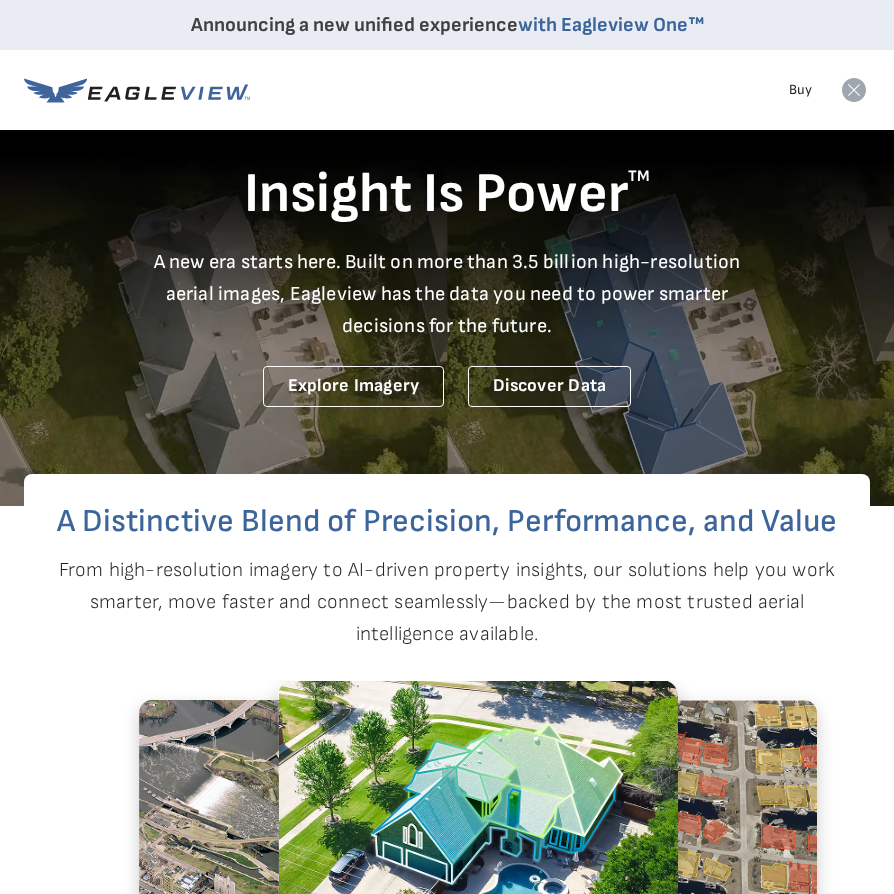 click on "Products
Solutions
Developer
Resources
Search
Talk To Us
Buy
Login" at bounding box center [447, 90] 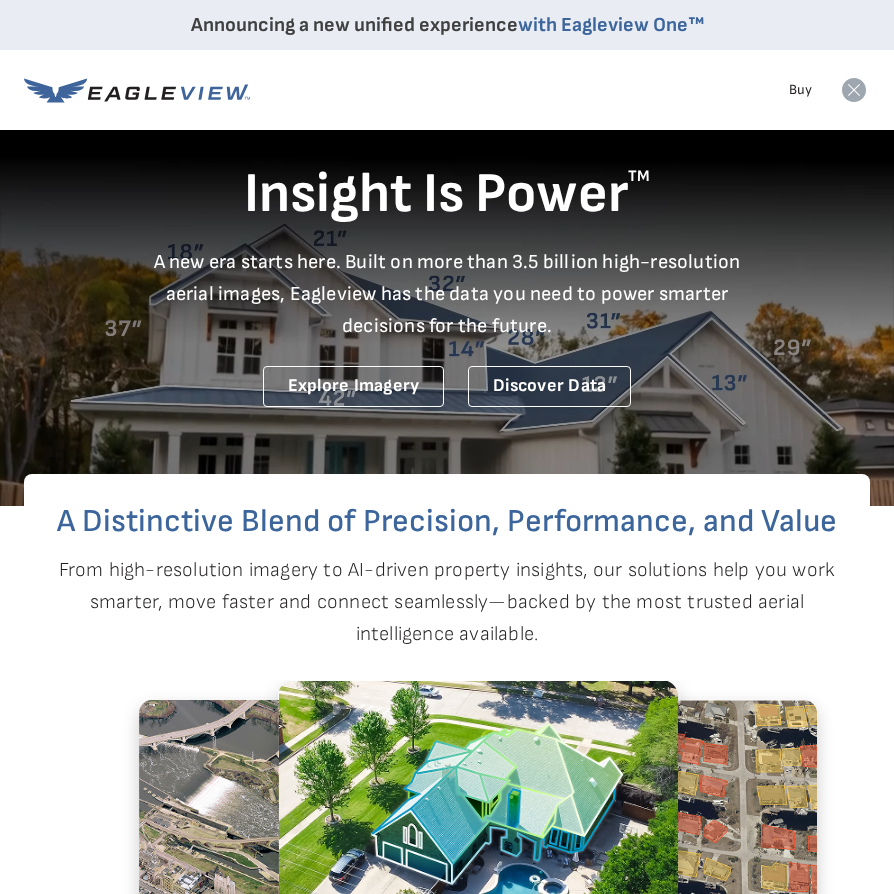 click 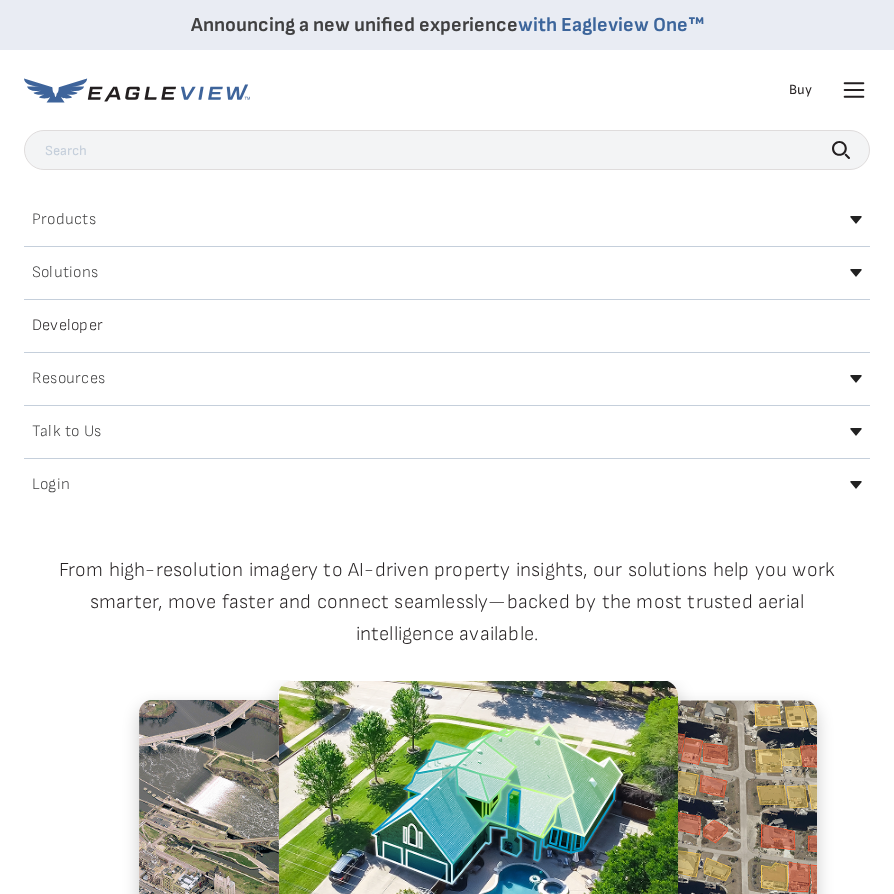click at bounding box center (447, 150) 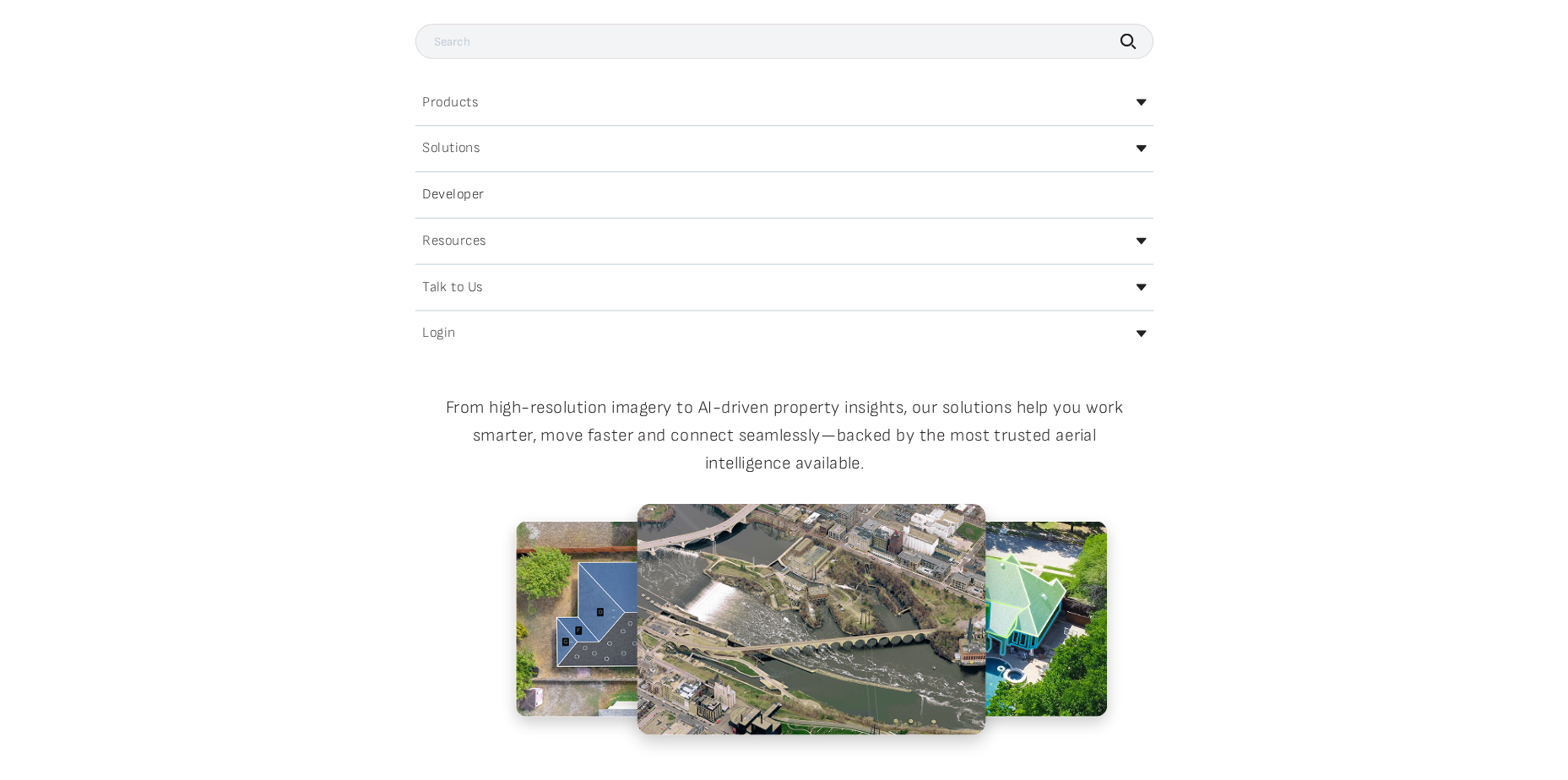 scroll, scrollTop: 169, scrollLeft: 0, axis: vertical 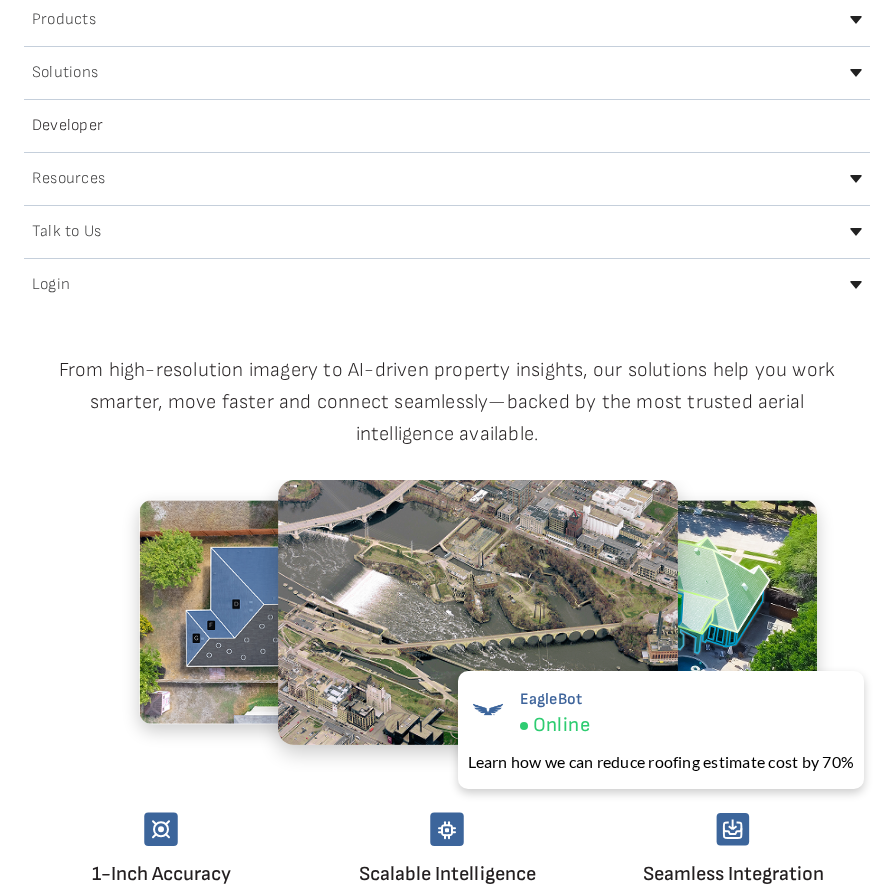 click on "Login" at bounding box center [447, 285] 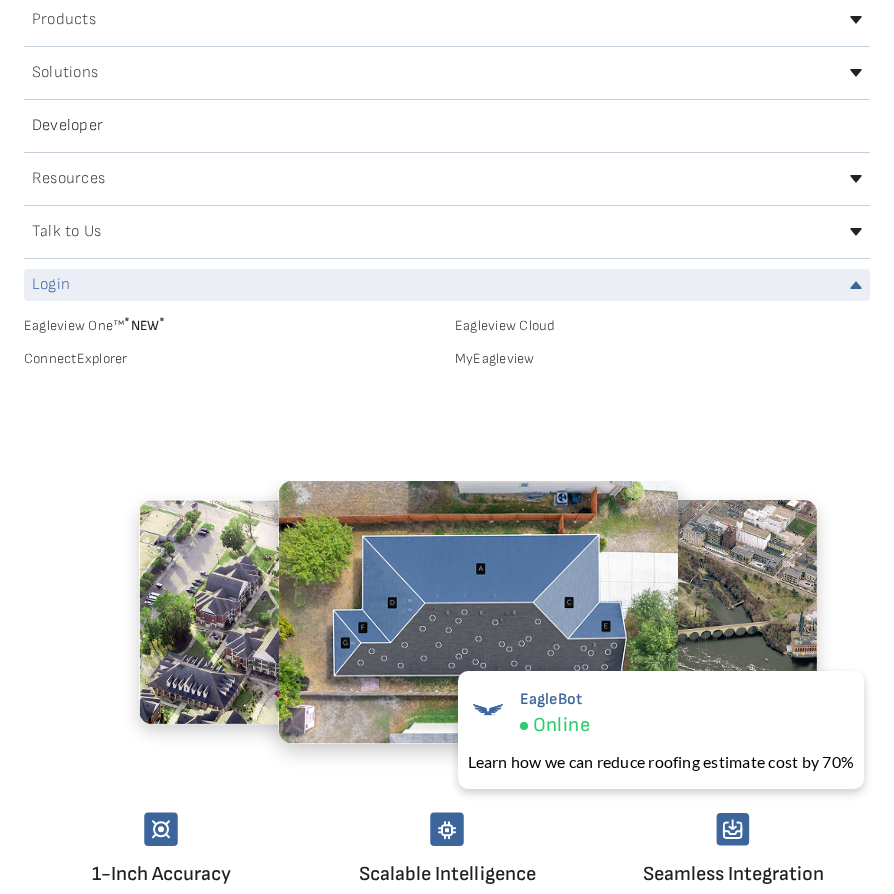 click on "MyEagleview" at bounding box center [662, 359] 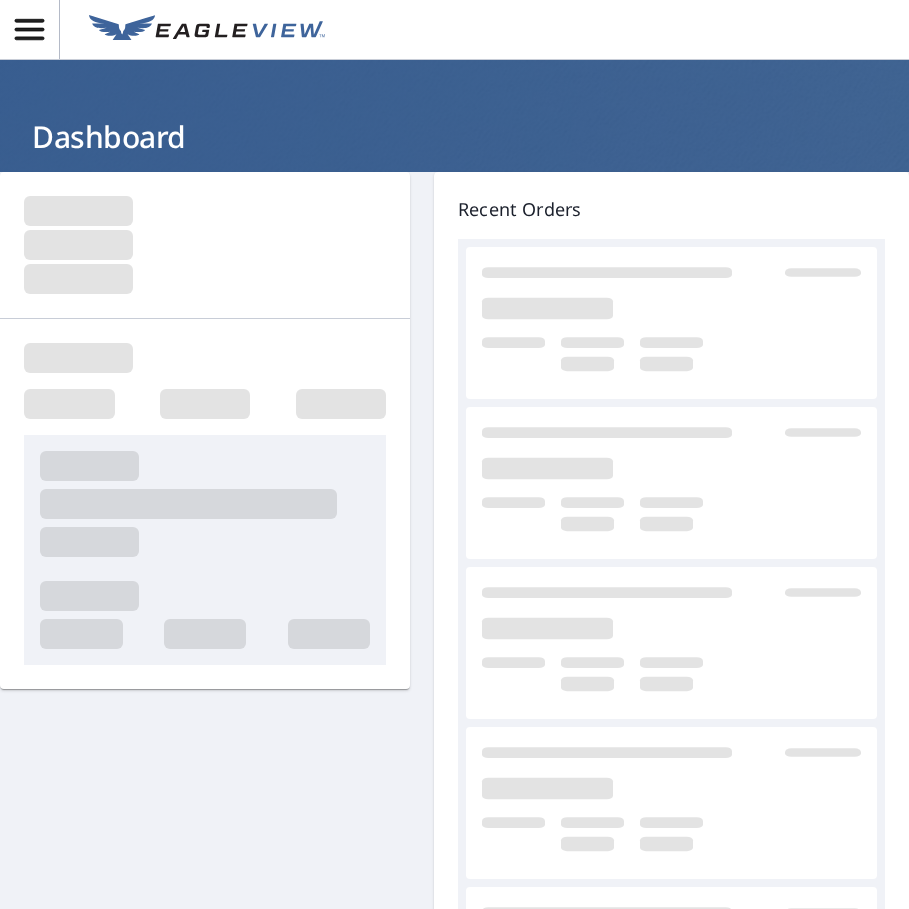 scroll, scrollTop: 0, scrollLeft: 0, axis: both 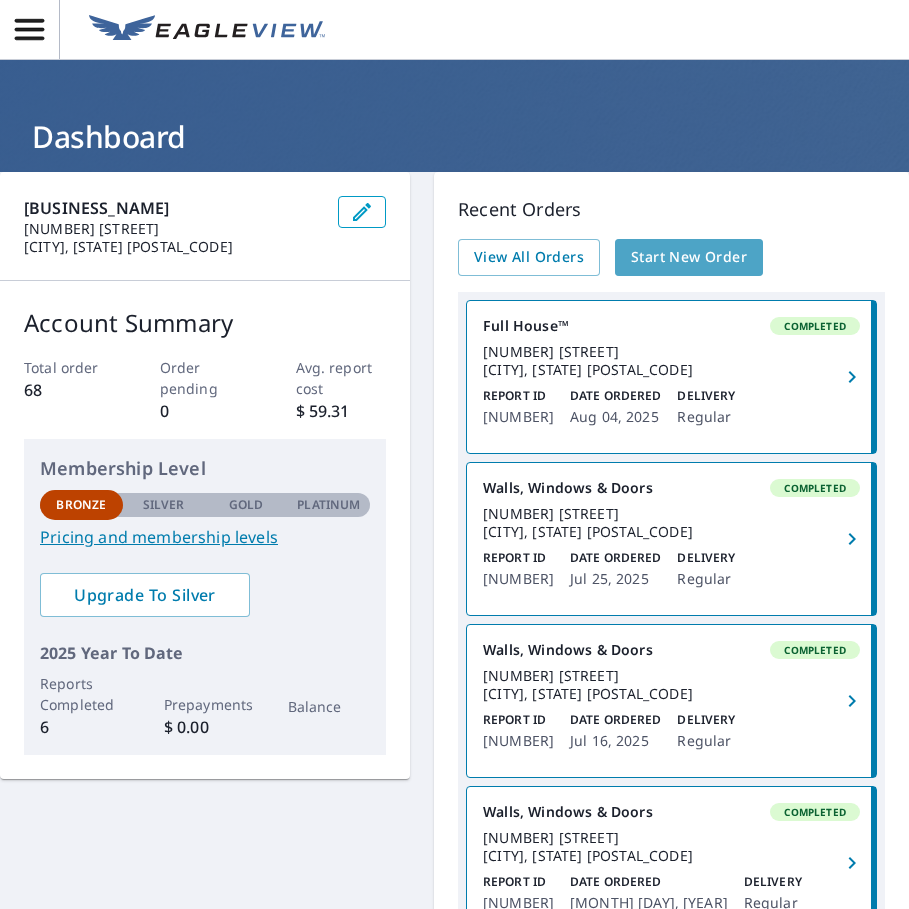 click on "Start New Order" at bounding box center [689, 257] 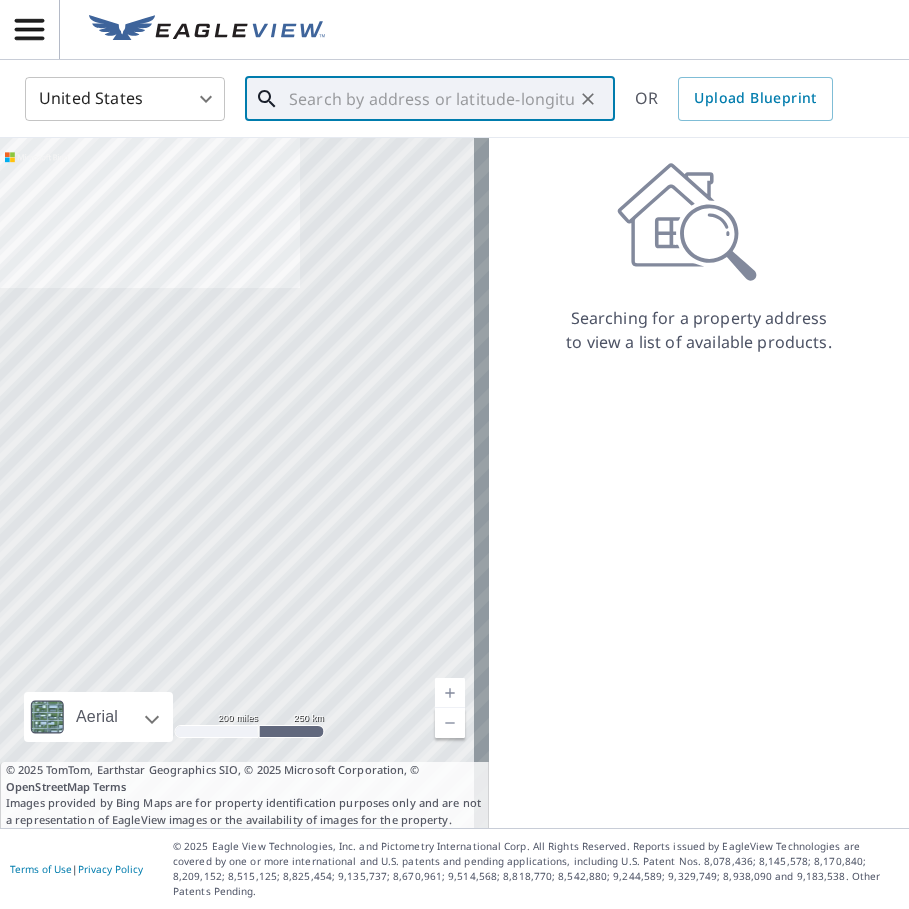 click at bounding box center (431, 99) 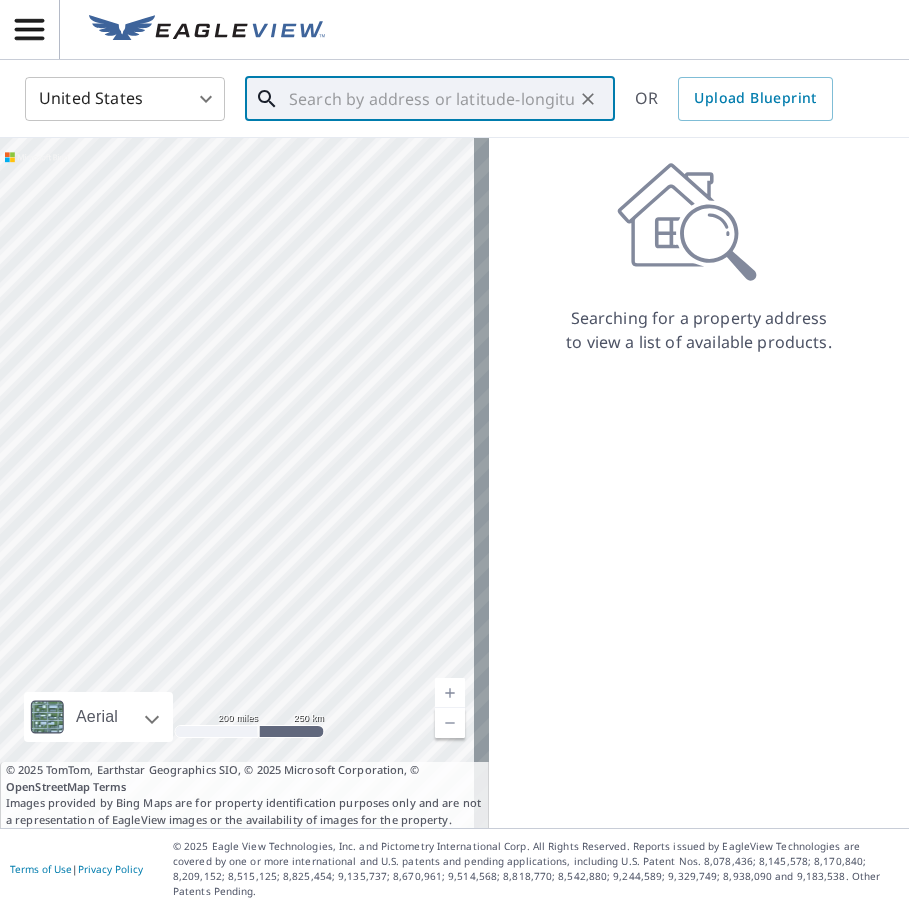 paste on "[USERNAME]" 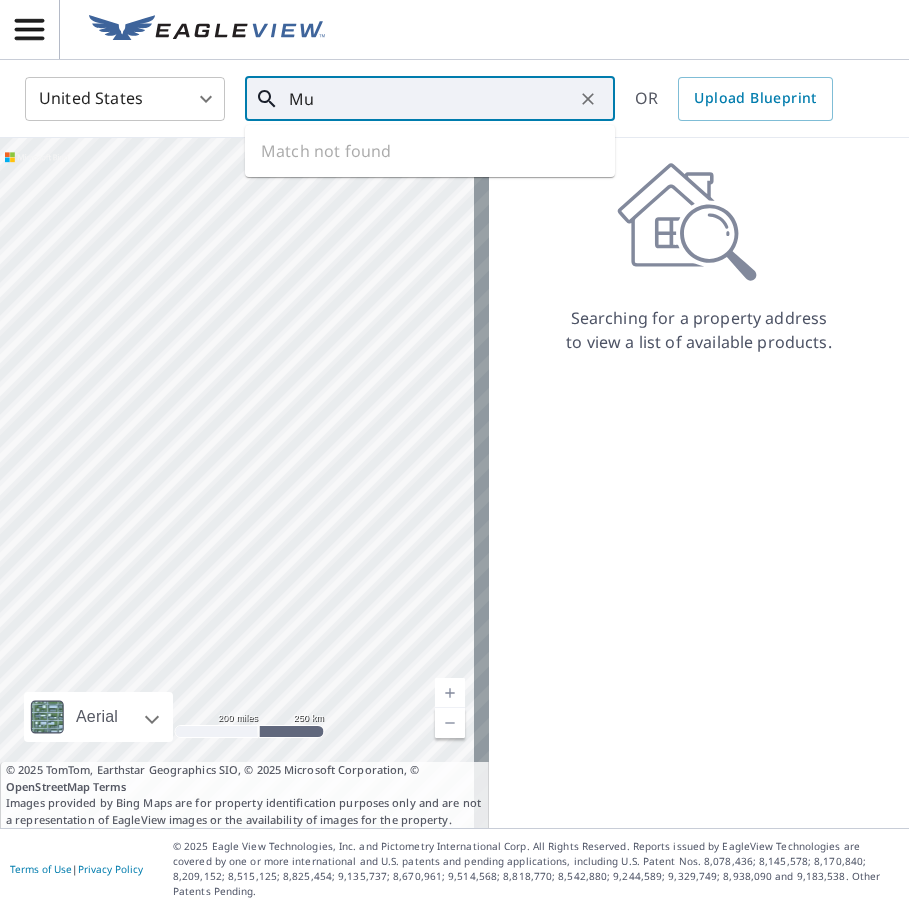 type on "M" 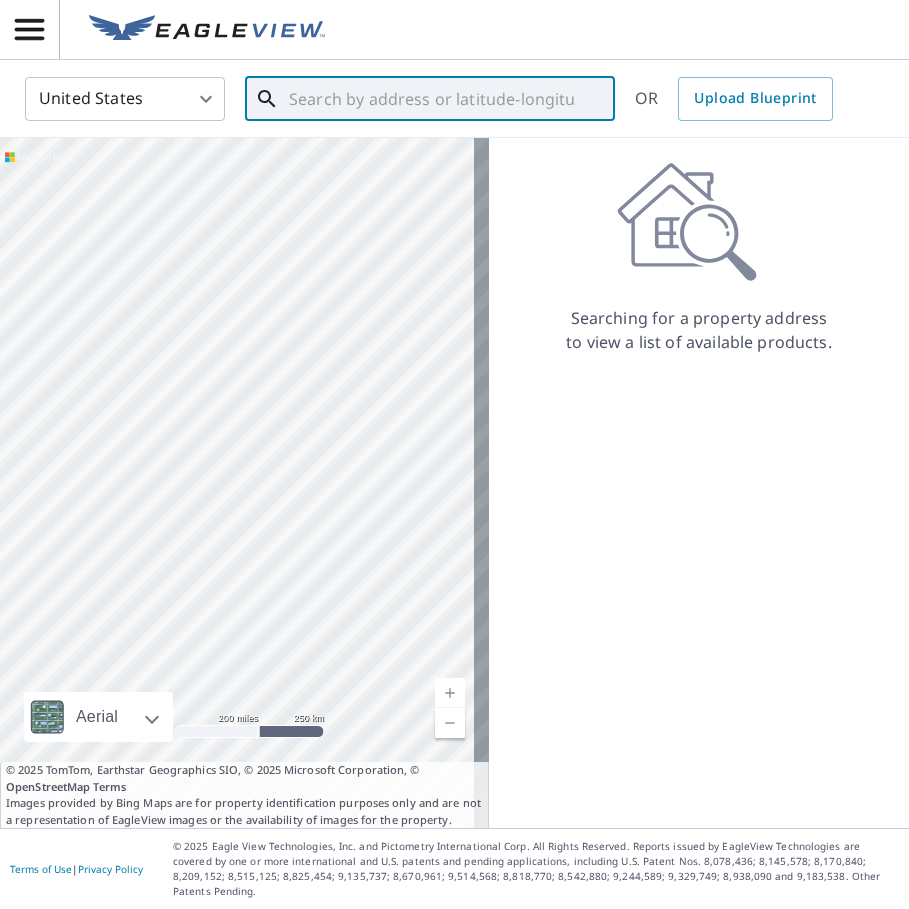 click at bounding box center [431, 99] 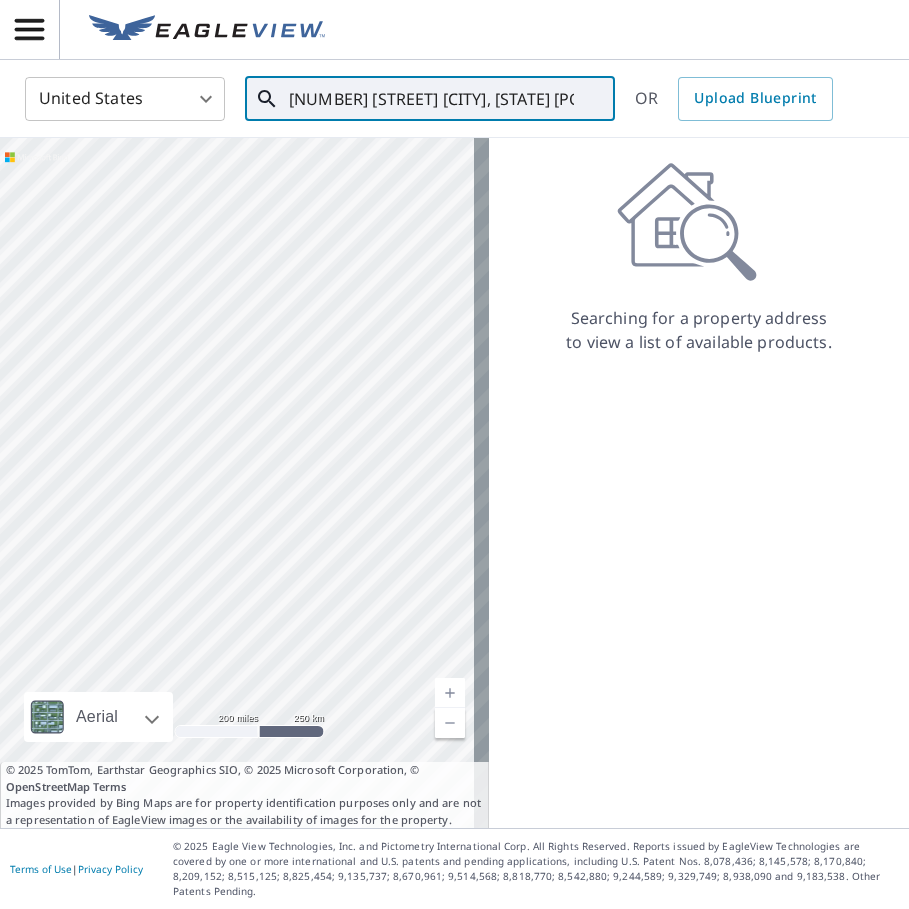 scroll, scrollTop: 0, scrollLeft: 1, axis: horizontal 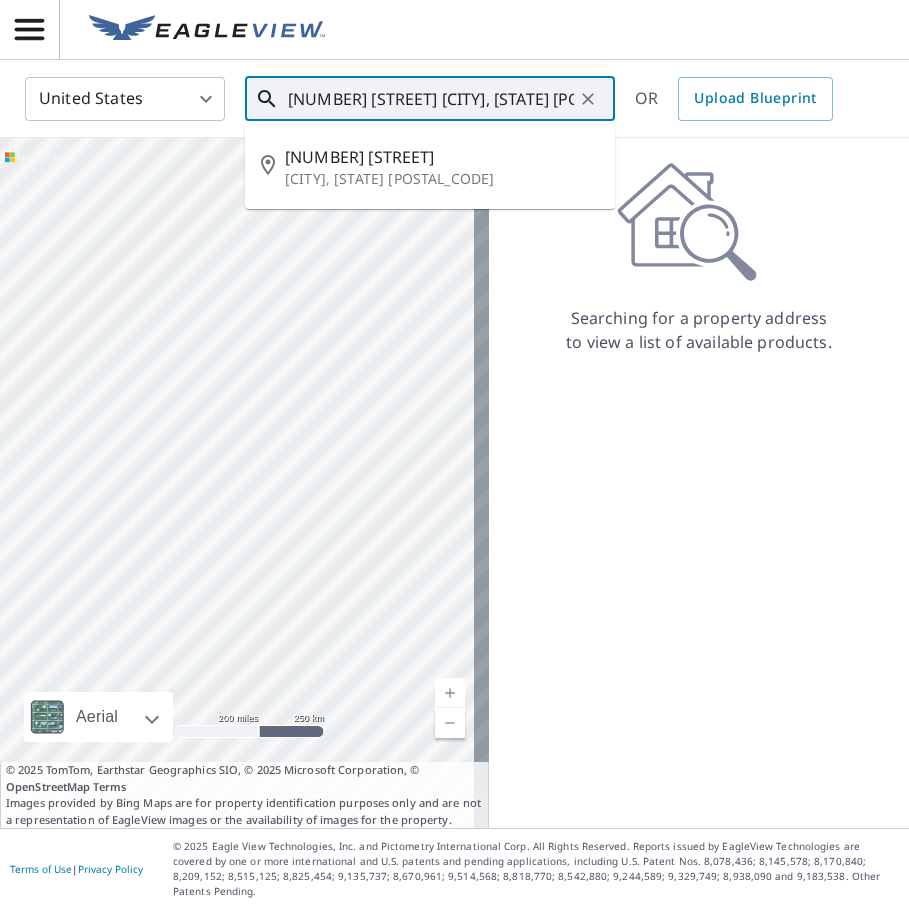 type on "[NUMBER] [STREET] [CITY], [STATE] [POSTAL_CODE]" 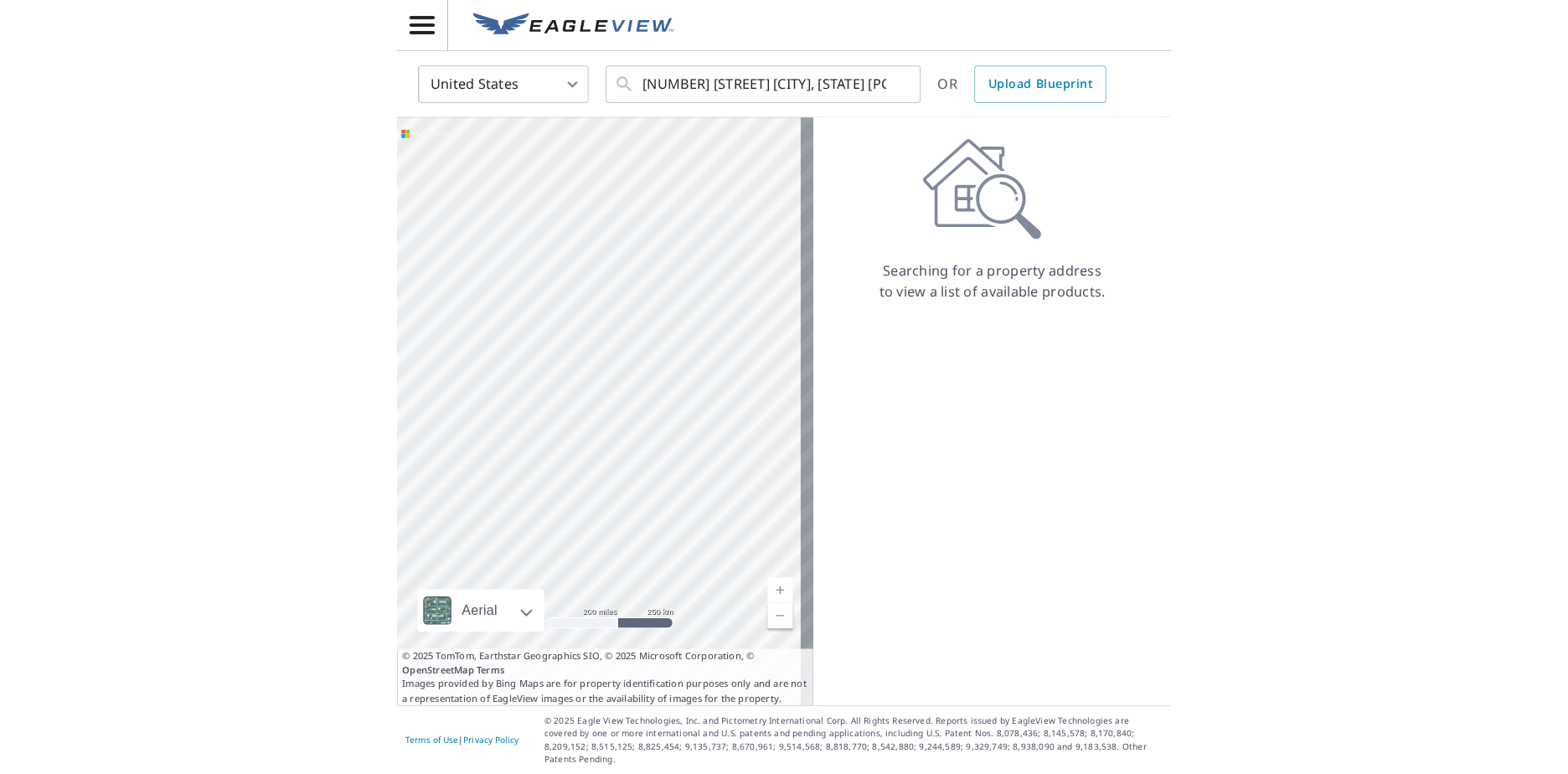 scroll, scrollTop: 0, scrollLeft: 0, axis: both 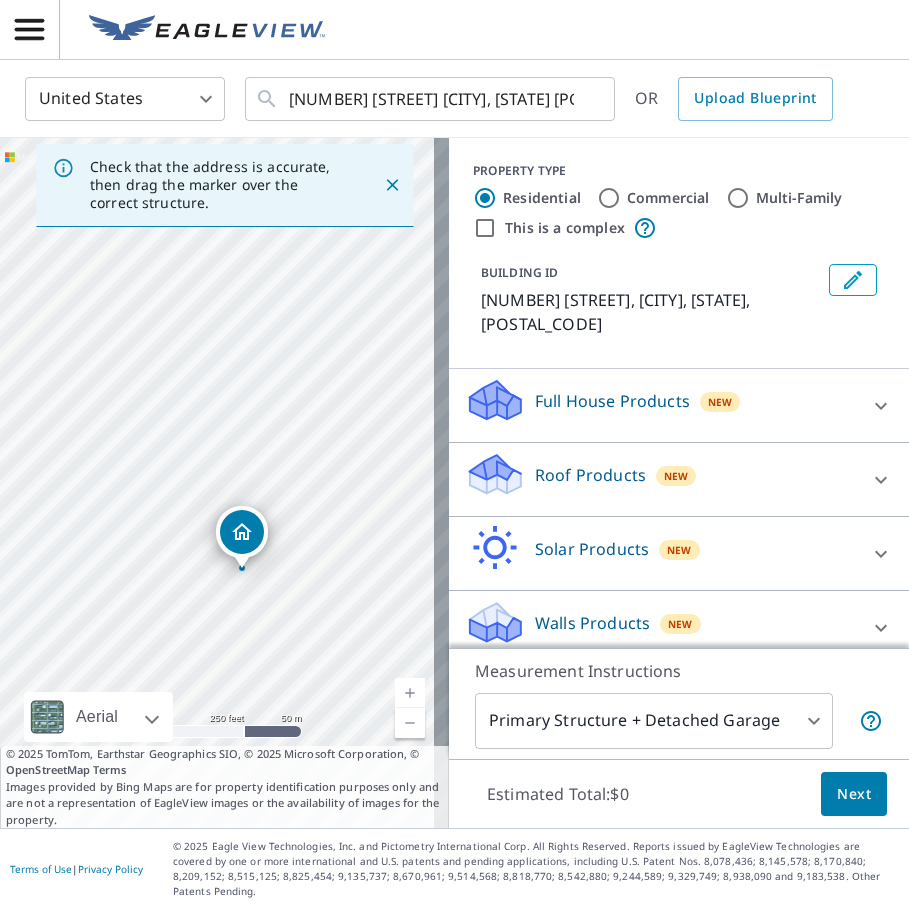drag, startPoint x: 281, startPoint y: 361, endPoint x: 298, endPoint y: 421, distance: 62.361847 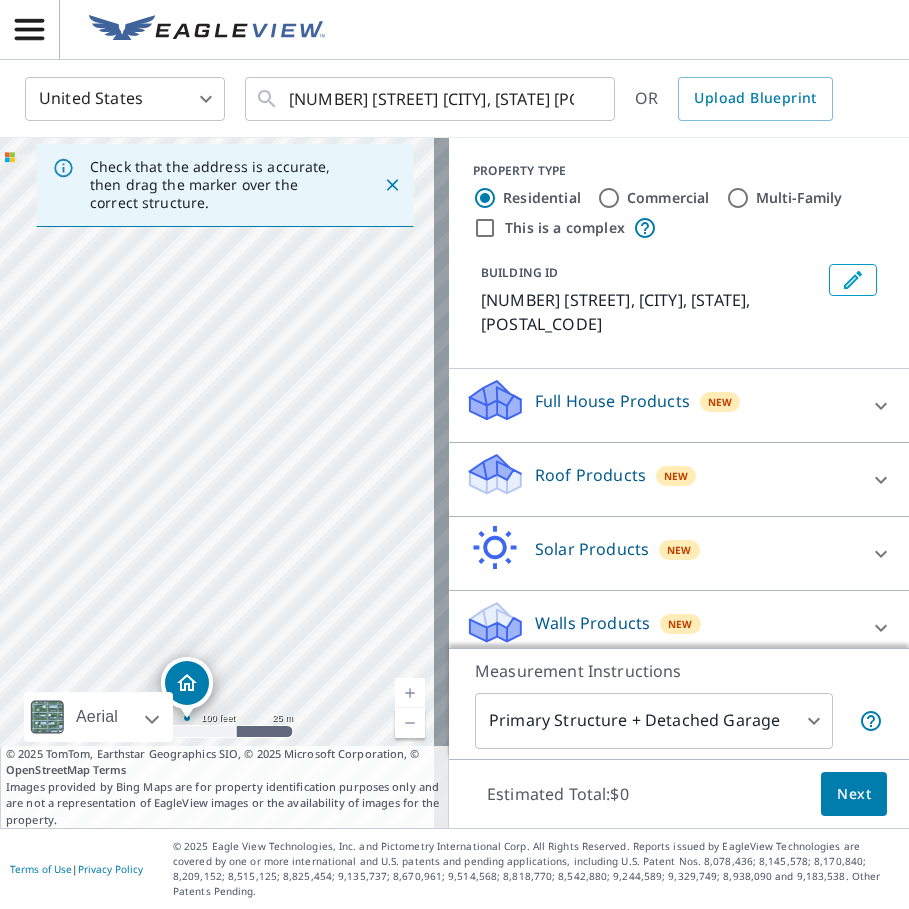 click on "[NUMBER] [STREET] [CITY], [STATE] [POSTAL_CODE]" at bounding box center [224, 483] 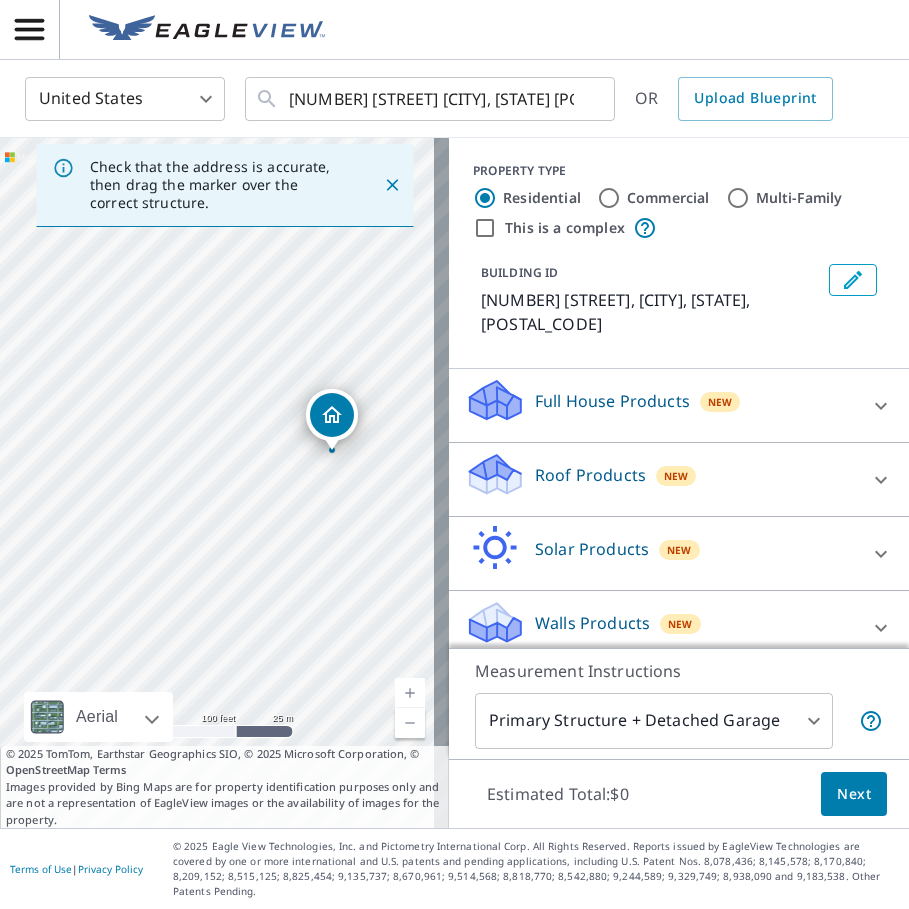 drag, startPoint x: 218, startPoint y: 456, endPoint x: 333, endPoint y: 419, distance: 120.805626 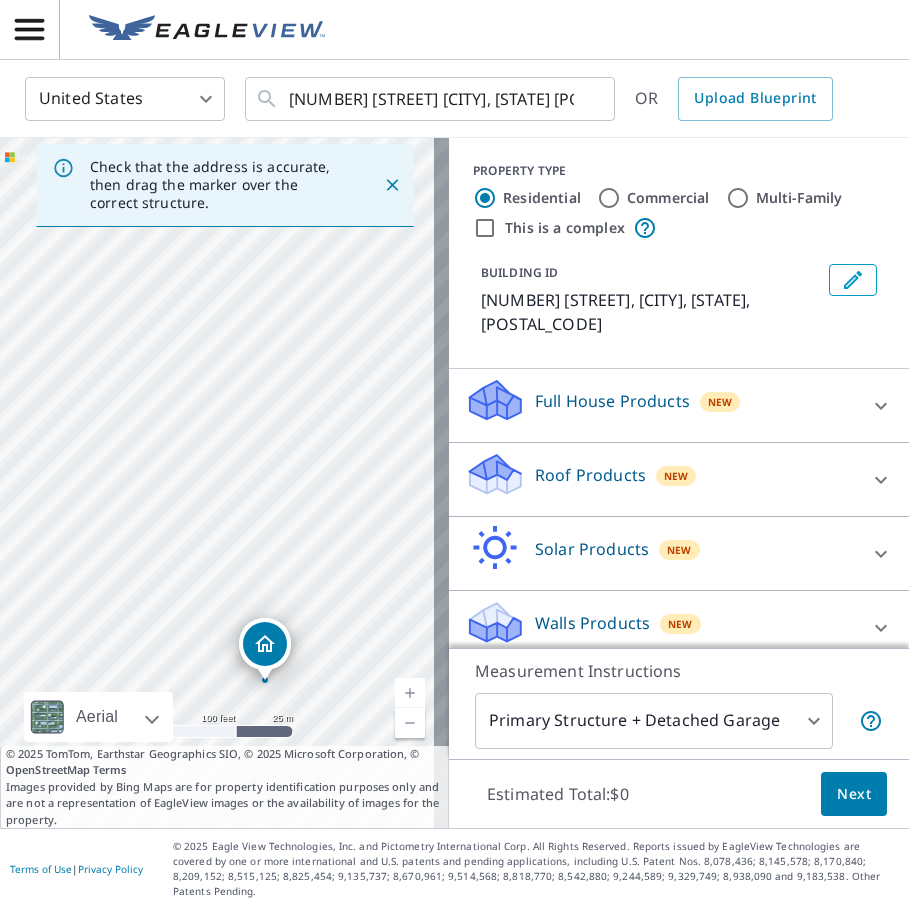 drag, startPoint x: 316, startPoint y: 398, endPoint x: 366, endPoint y: 589, distance: 197.43607 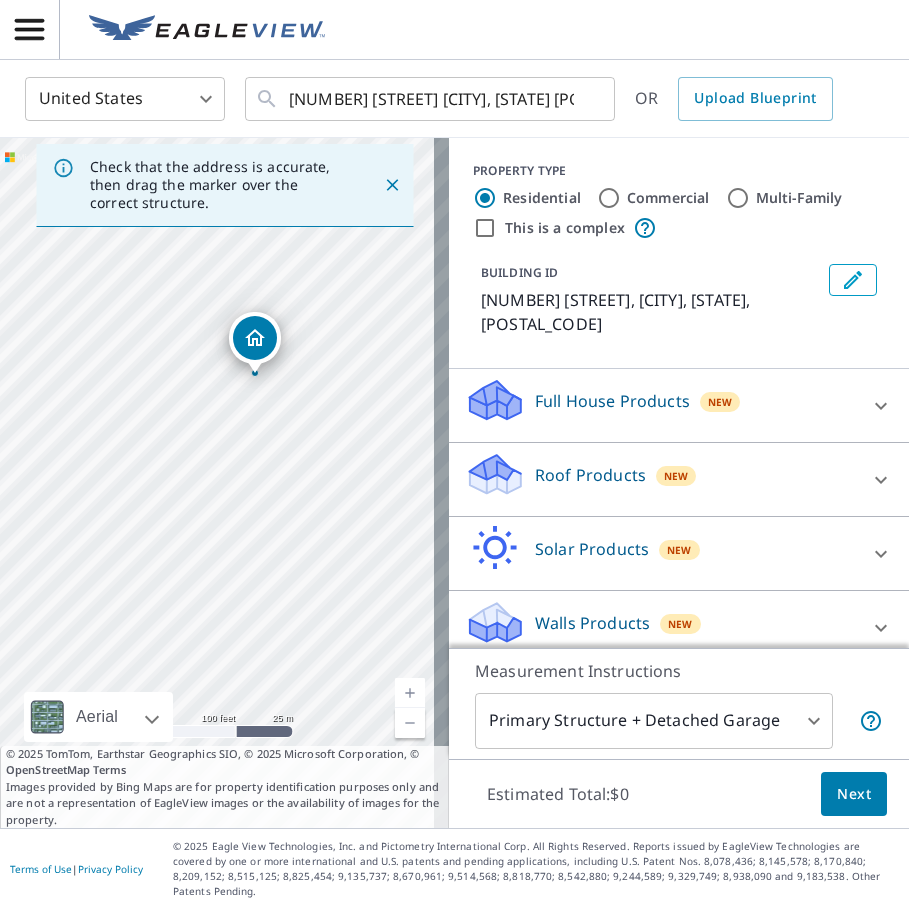 drag, startPoint x: 265, startPoint y: 639, endPoint x: 253, endPoint y: 334, distance: 305.23596 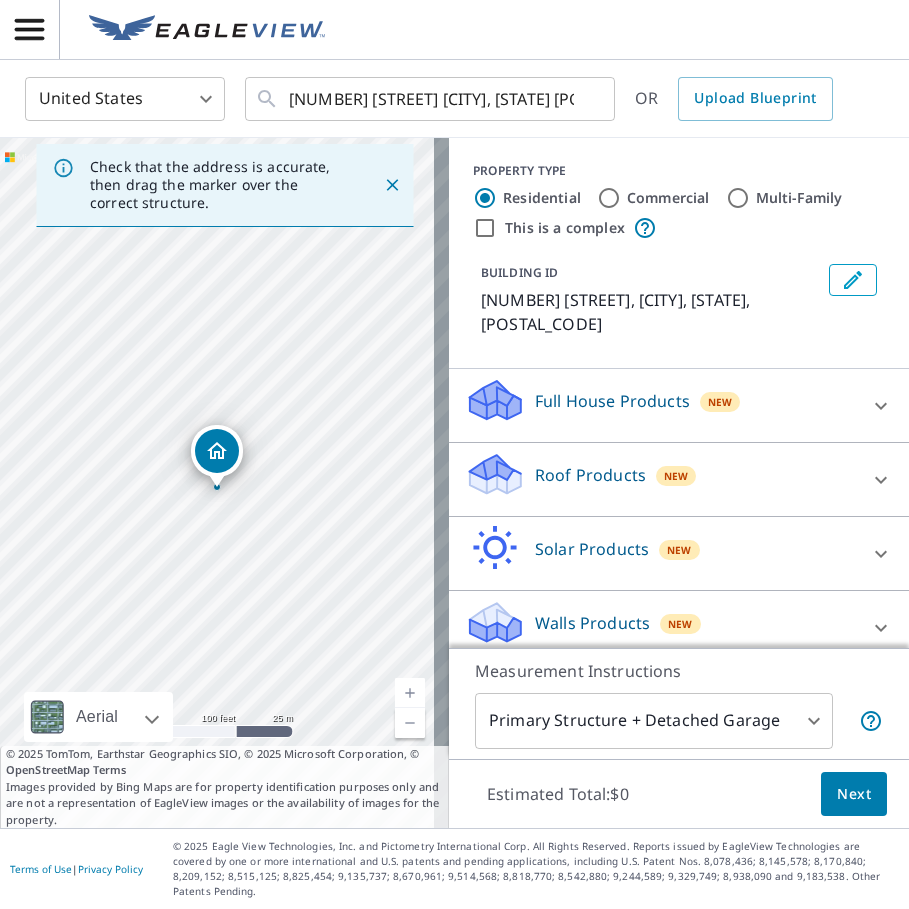 click on "Commercial" at bounding box center [609, 198] 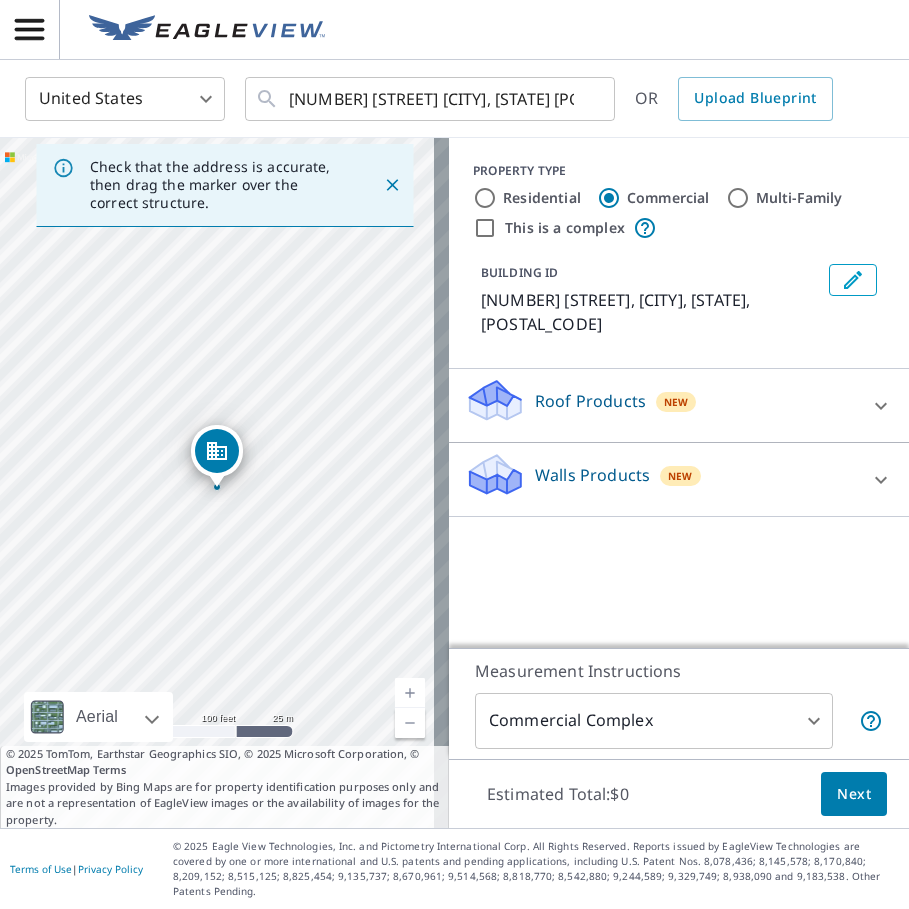 click on "[USERNAME] [USERNAME]
United States US ​ [NUMBER] [STREET] [CITY], [STATE] ​ OR Upload Blueprint Check that the address is accurate, then drag the marker over the correct structure. [NUMBER] [STREET] [CITY], [STATE] Aerial Road A standard road map Aerial A detailed look from above Labels Labels 100 feet 25 m © 2025 TomTom, © Vexcel Imaging, © 2025 Microsoft Corporation,  © OpenStreetMap Terms © 2025 TomTom, Earthstar Geographics SIO, © 2025 Microsoft Corporation, ©   OpenStreetMap   Terms Images provided by Bing Maps are for property identification purposes only and are not a representation of EagleView images or the availability of images for the property. PROPERTY TYPE Residential Commercial Multi-Family This is a complex BUILDING ID [NUMBER] [STREET], [CITY], [STATE], [POSTAL_CODE] Roof Products New Premium $89.5 Gutter $23.25 Bid Perfect™ $49 Walls Products New Walls $221.25 Measurement Instructions Commercial Complex 4 ​ Estimated Total:  $0 Next Terms of Use  |  Privacy Policy" at bounding box center [454, 454] 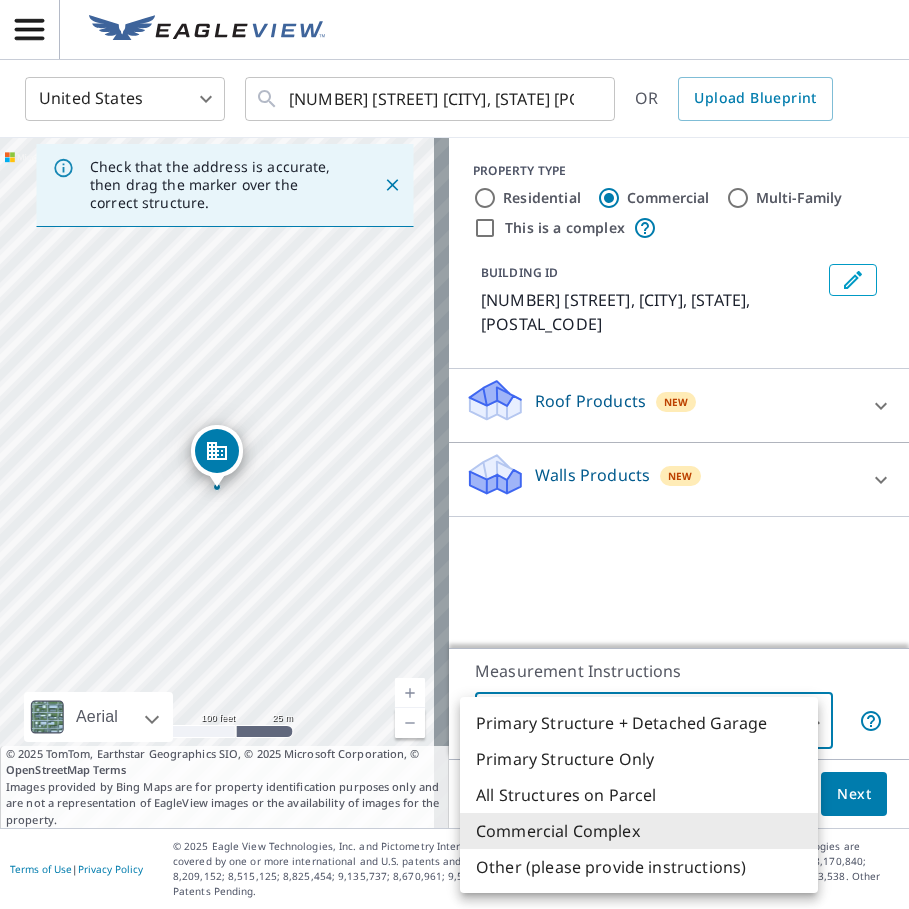 click on "Commercial Complex" at bounding box center (639, 831) 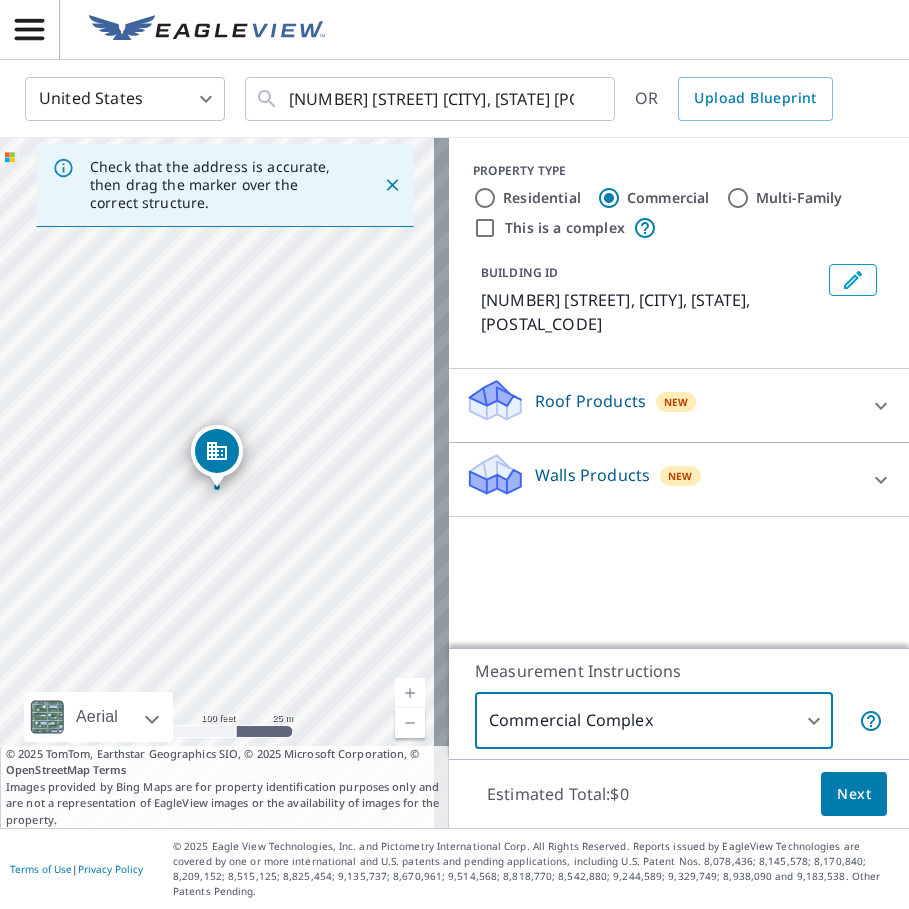 click on "Next" at bounding box center (854, 794) 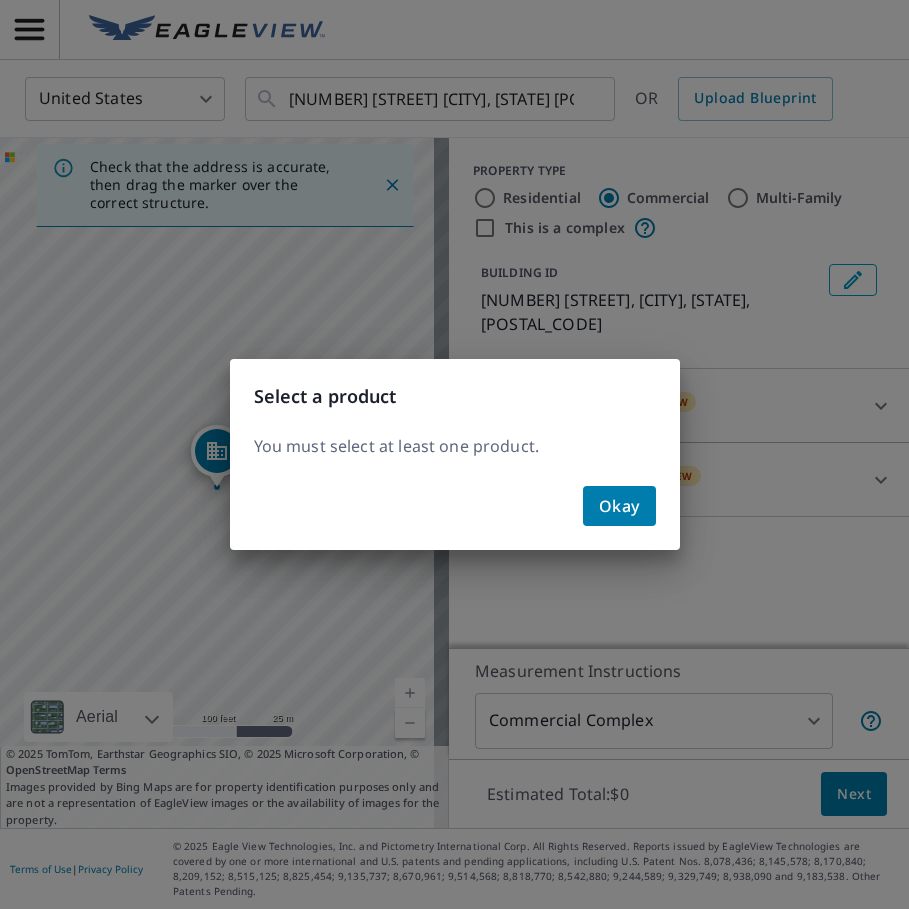 click on "Okay" at bounding box center (619, 506) 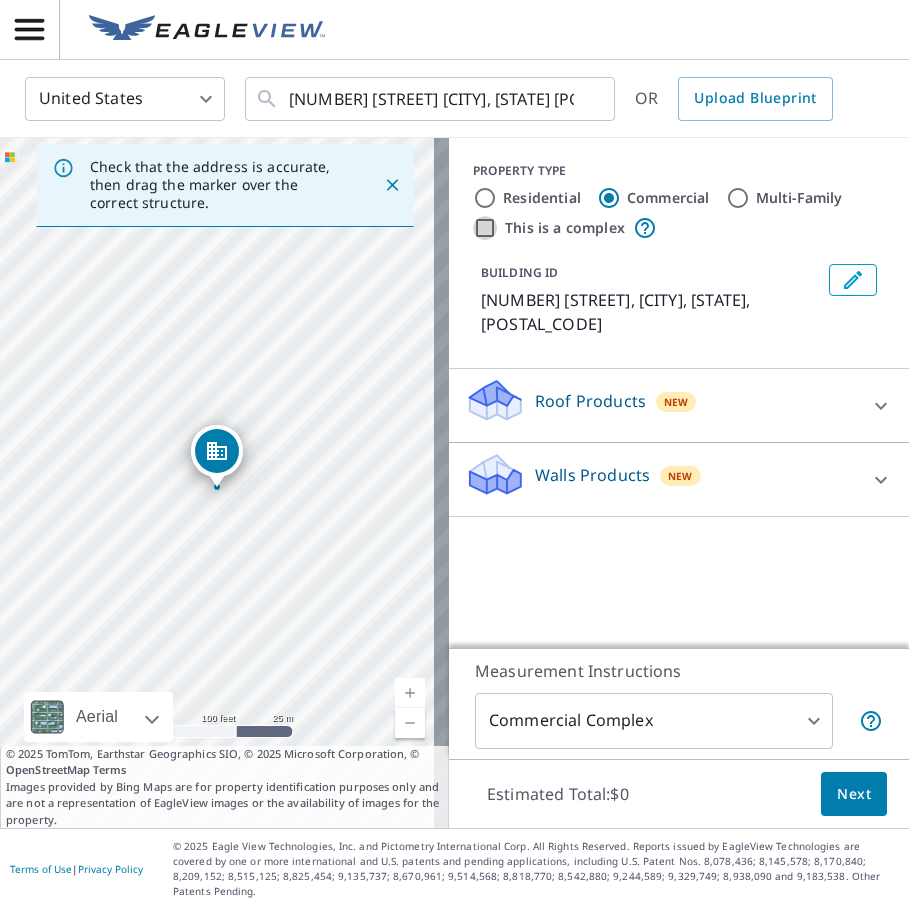 click on "This is a complex" at bounding box center [485, 228] 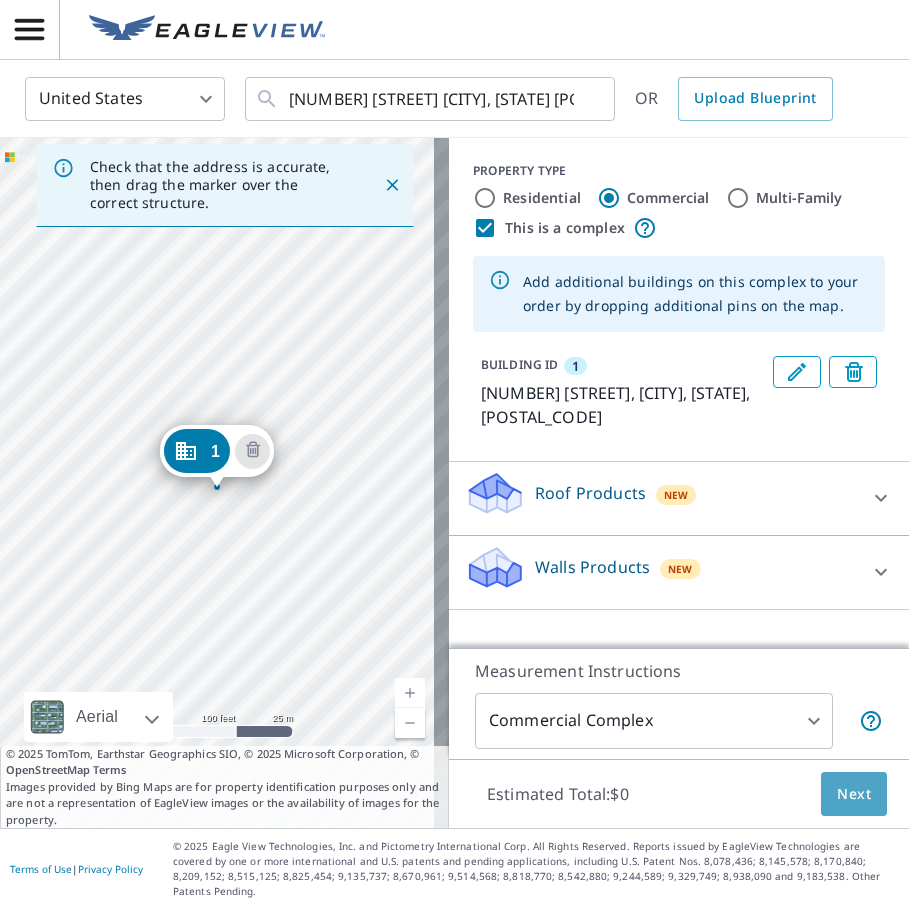 click on "Next" at bounding box center (854, 794) 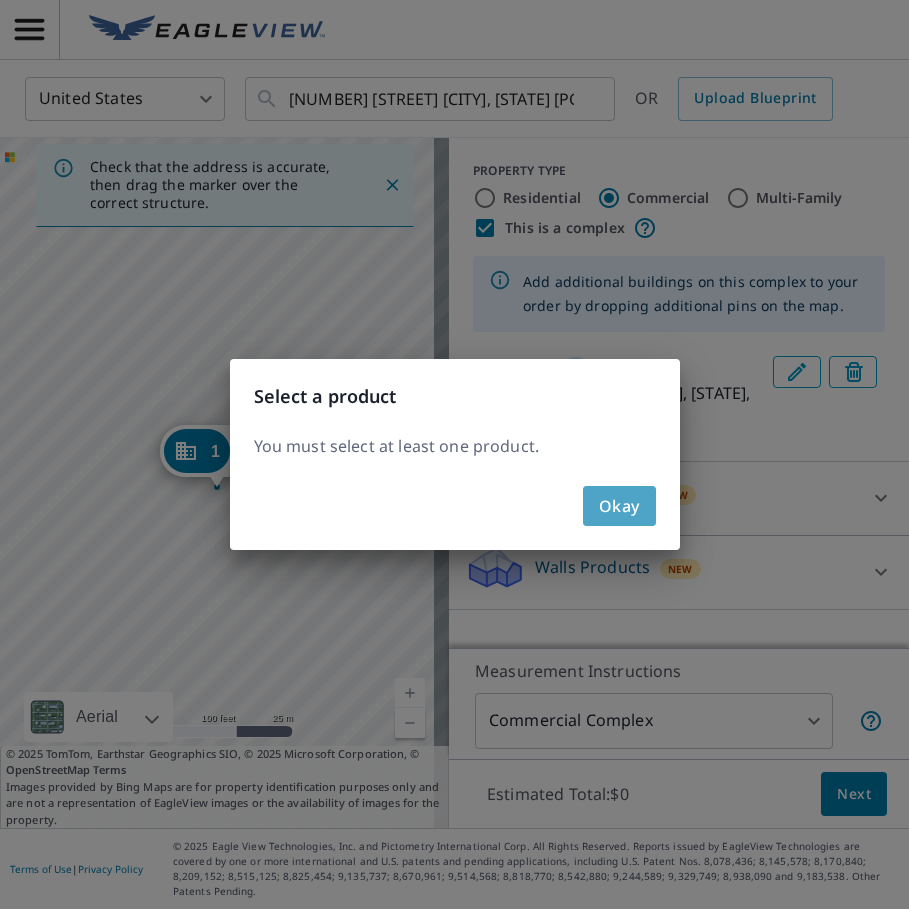 click on "Okay" at bounding box center (619, 506) 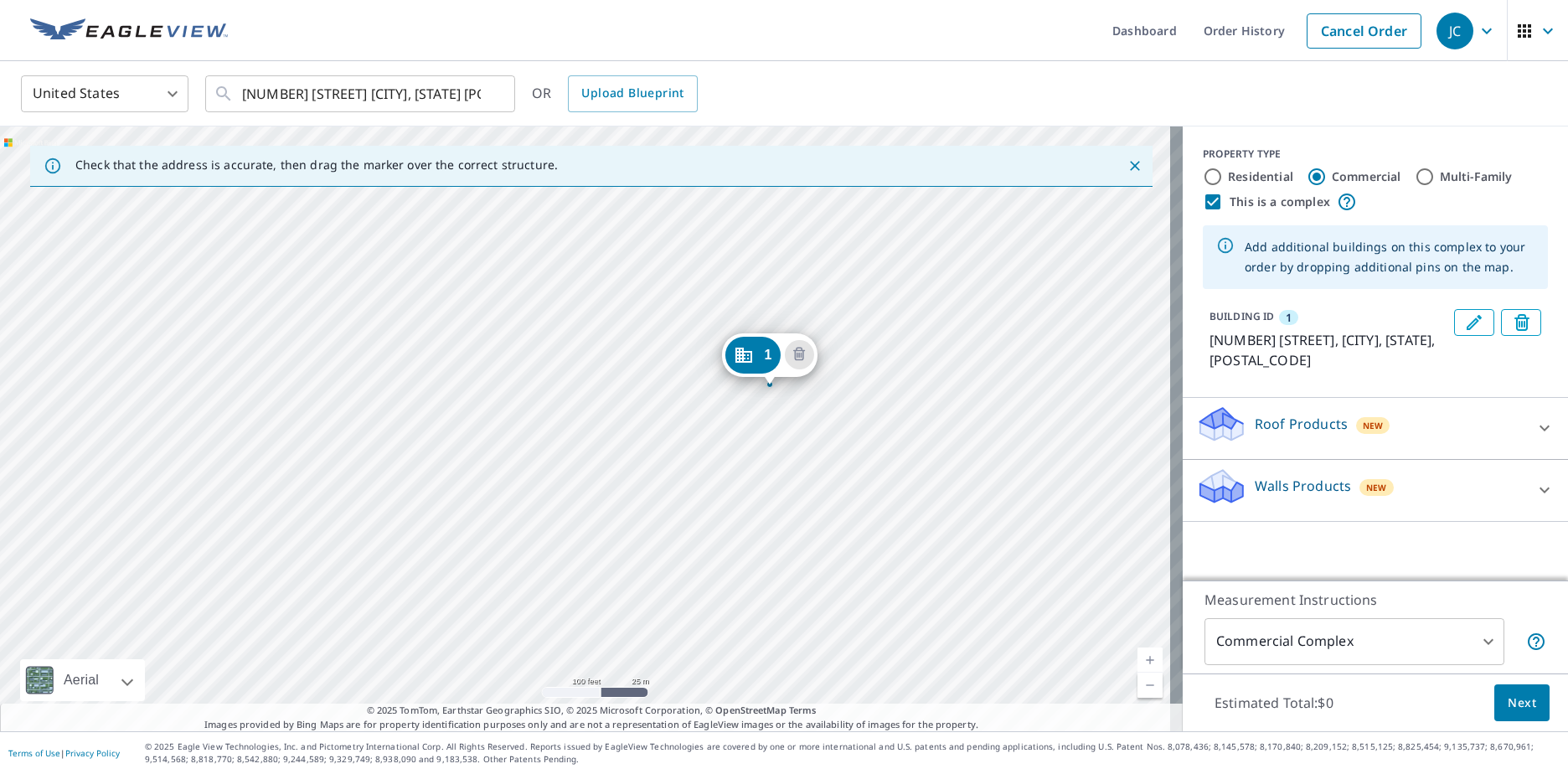 drag, startPoint x: 936, startPoint y: 493, endPoint x: 890, endPoint y: 464, distance: 54.3783 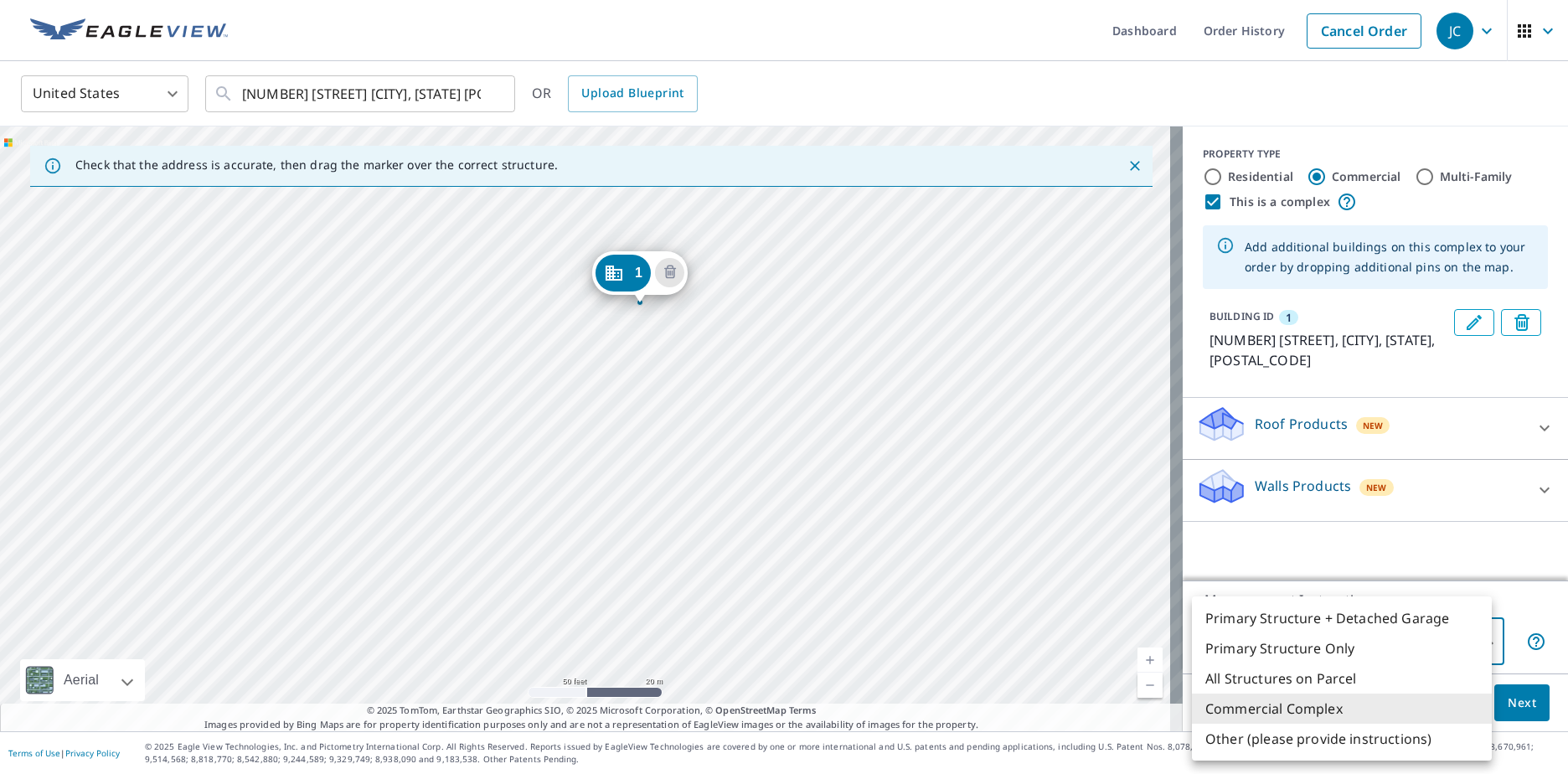 click on "[USERNAME] [USERNAME]
Dashboard Order History Cancel Order [USERNAME] United States US ​ [NUMBER] [STREET] [CITY], [STATE] ​ OR Upload Blueprint Check that the address is accurate, then drag the marker over the correct structure. 1 [NUMBER] [STREET] [CITY], [STATE] Aerial Road A standard road map Aerial A detailed look from above Labels Labels 50 feet 20 m © 2025 TomTom, © Vexcel Imaging, © 2025 Microsoft Corporation,  © OpenStreetMap Terms © 2025 TomTom, Earthstar Geographics SIO, © 2025 Microsoft Corporation, ©   OpenStreetMap   Terms Images provided by Bing Maps are for property identification purposes only and are not a representation of EagleView images or the availability of images for the property. PROPERTY TYPE Residential Commercial Multi-Family This is a complex Add additional buildings on this complex to your order by dropping additional pins on the map. BUILDING ID 1 [NUMBER] [STREET], [CITY], [STATE], [POSTAL_CODE] Roof Products New Premium $89.5 Gutter $23.25 Bid Perfect™ $49 Walls Products New Walls $221.25 4" at bounding box center (784, 387) 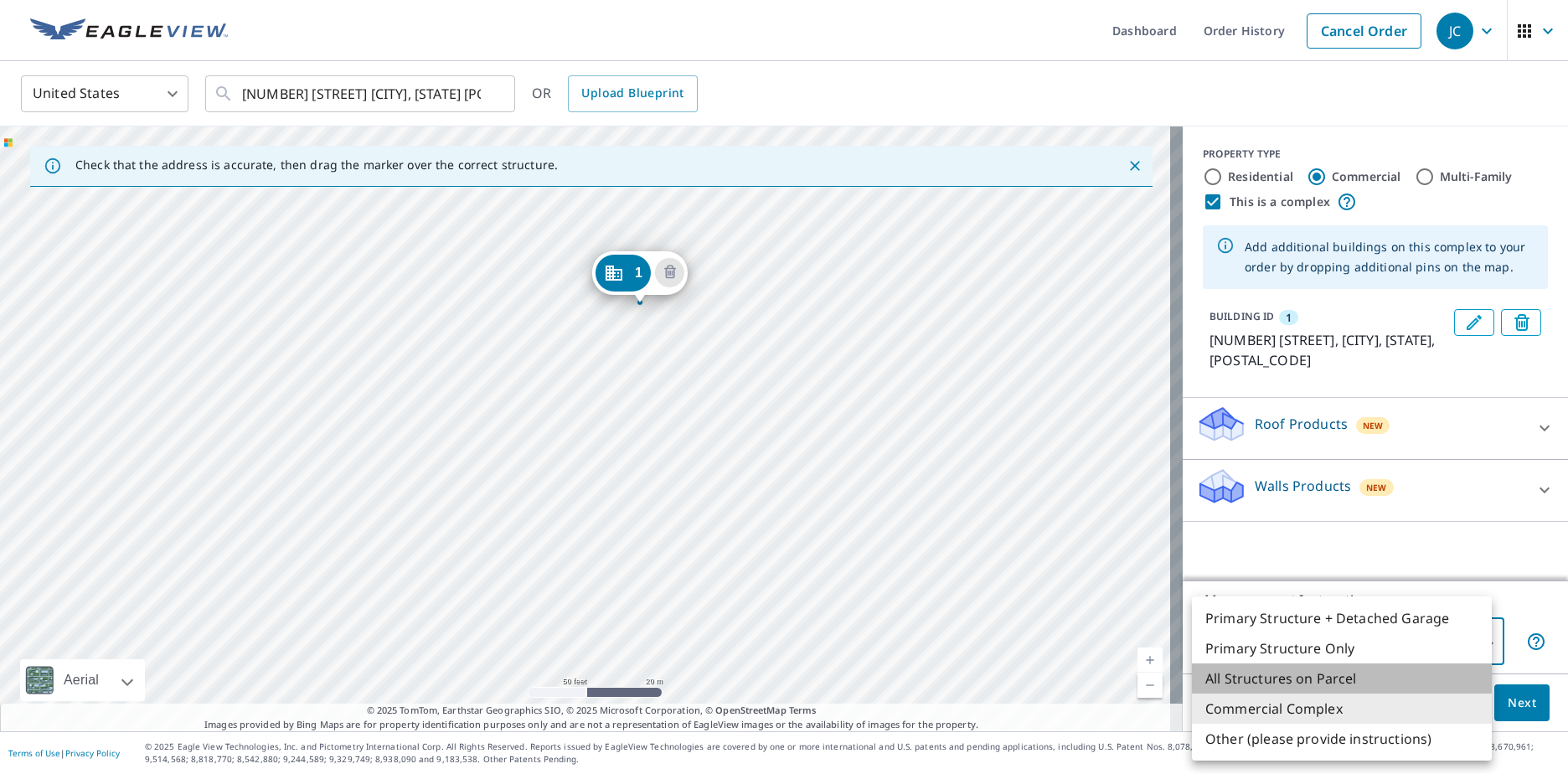 click on "All Structures on Parcel" at bounding box center [1342, 679] 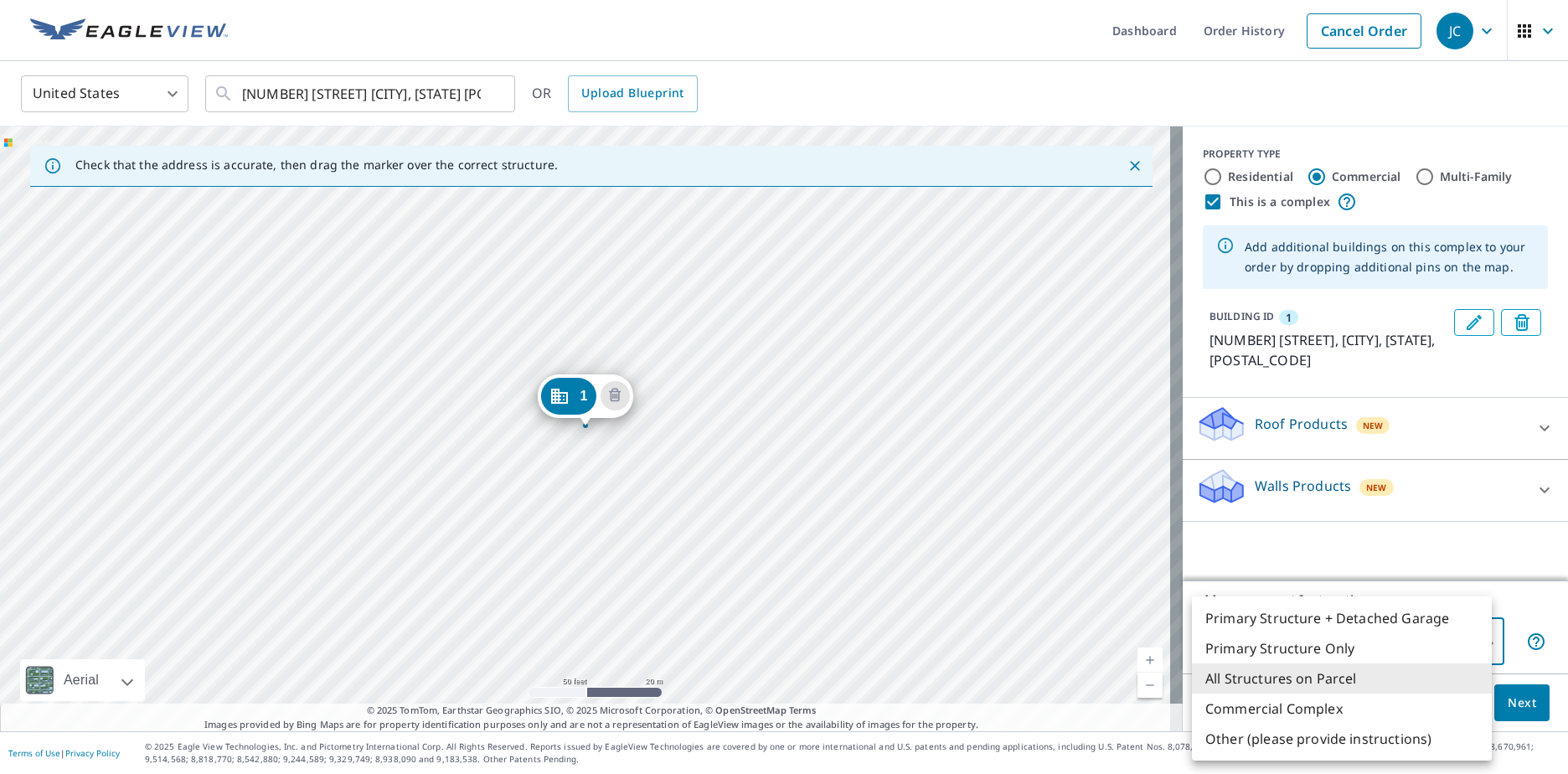 click on "[USERNAME] [USERNAME]
Dashboard Order History Cancel Order [USERNAME] United States US ​ [NUMBER] [STREET] [CITY], [STATE] ​ OR Upload Blueprint Check that the address is accurate, then drag the marker over the correct structure. 1 [NUMBER] [STREET] [CITY], [STATE] Aerial Road A standard road map Aerial A detailed look from above Labels Labels 50 feet 20 m © 2025 TomTom, © Vexcel Imaging, © 2025 Microsoft Corporation,  © OpenStreetMap Terms © 2025 TomTom, Earthstar Geographics SIO, © 2025 Microsoft Corporation, ©   OpenStreetMap   Terms Images provided by Bing Maps are for property identification purposes only and are not a representation of EagleView images or the availability of images for the property. PROPERTY TYPE Residential Commercial Multi-Family This is a complex Add additional buildings on this complex to your order by dropping additional pins on the map. BUILDING ID 1 [NUMBER] [STREET], [CITY], [STATE], [POSTAL_CODE] Roof Products New Premium $89.5 Gutter $23.25 Bid Perfect™ $49 Walls Products New Walls $221.25 3" at bounding box center [784, 387] 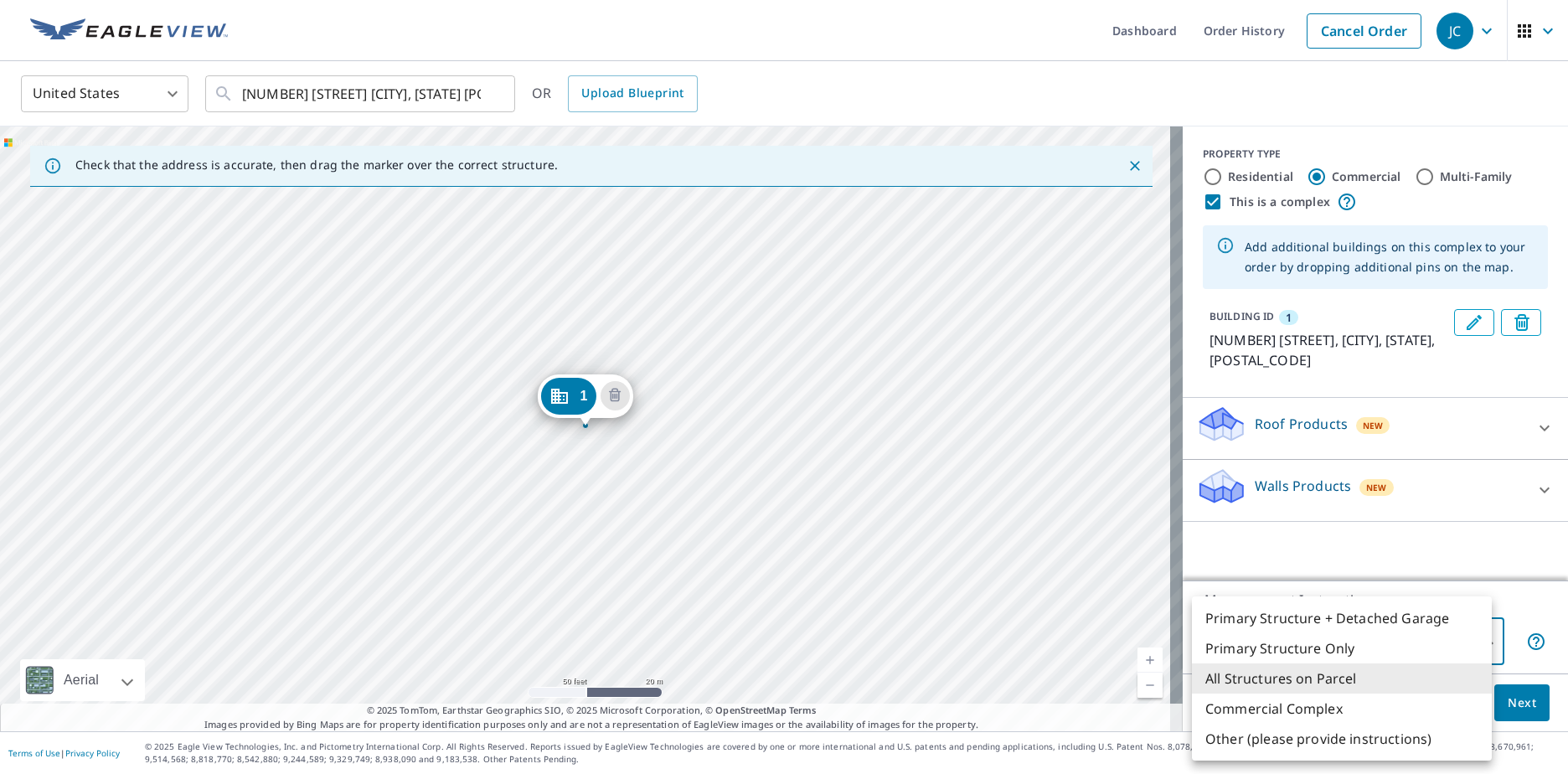 click on "Primary Structure Only" at bounding box center (1342, 648) 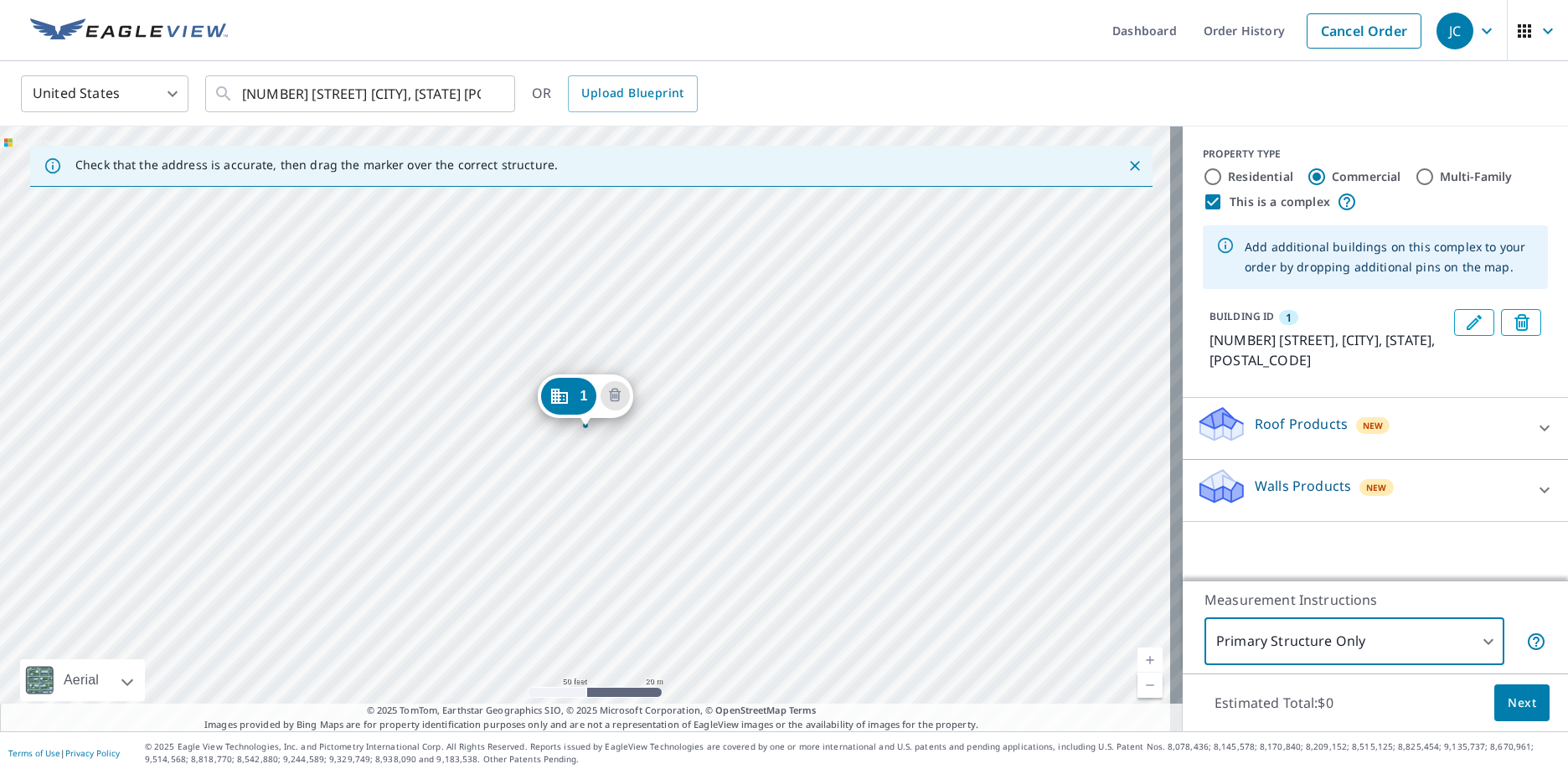 click on "[USERNAME] [USERNAME]
Dashboard Order History Cancel Order [USERNAME] United States US ​ [NUMBER] [STREET] [CITY], [STATE] ​ OR Upload Blueprint Check that the address is accurate, then drag the marker over the correct structure. 1 [NUMBER] [STREET] [CITY], [STATE] Aerial Road A standard road map Aerial A detailed look from above Labels Labels 50 feet 20 m © 2025 TomTom, © Vexcel Imaging, © 2025 Microsoft Corporation,  © OpenStreetMap Terms © 2025 TomTom, Earthstar Geographics SIO, © 2025 Microsoft Corporation, ©   OpenStreetMap   Terms Images provided by Bing Maps are for property identification purposes only and are not a representation of EagleView images or the availability of images for the property. PROPERTY TYPE Residential Commercial Multi-Family This is a complex Add additional buildings on this complex to your order by dropping additional pins on the map. BUILDING ID 1 [NUMBER] [STREET], [CITY], [STATE], [POSTAL_CODE] Roof Products New Premium $89.5 Gutter $23.25 Bid Perfect™ $49 Walls Products New Walls $221.25 2" at bounding box center [784, 387] 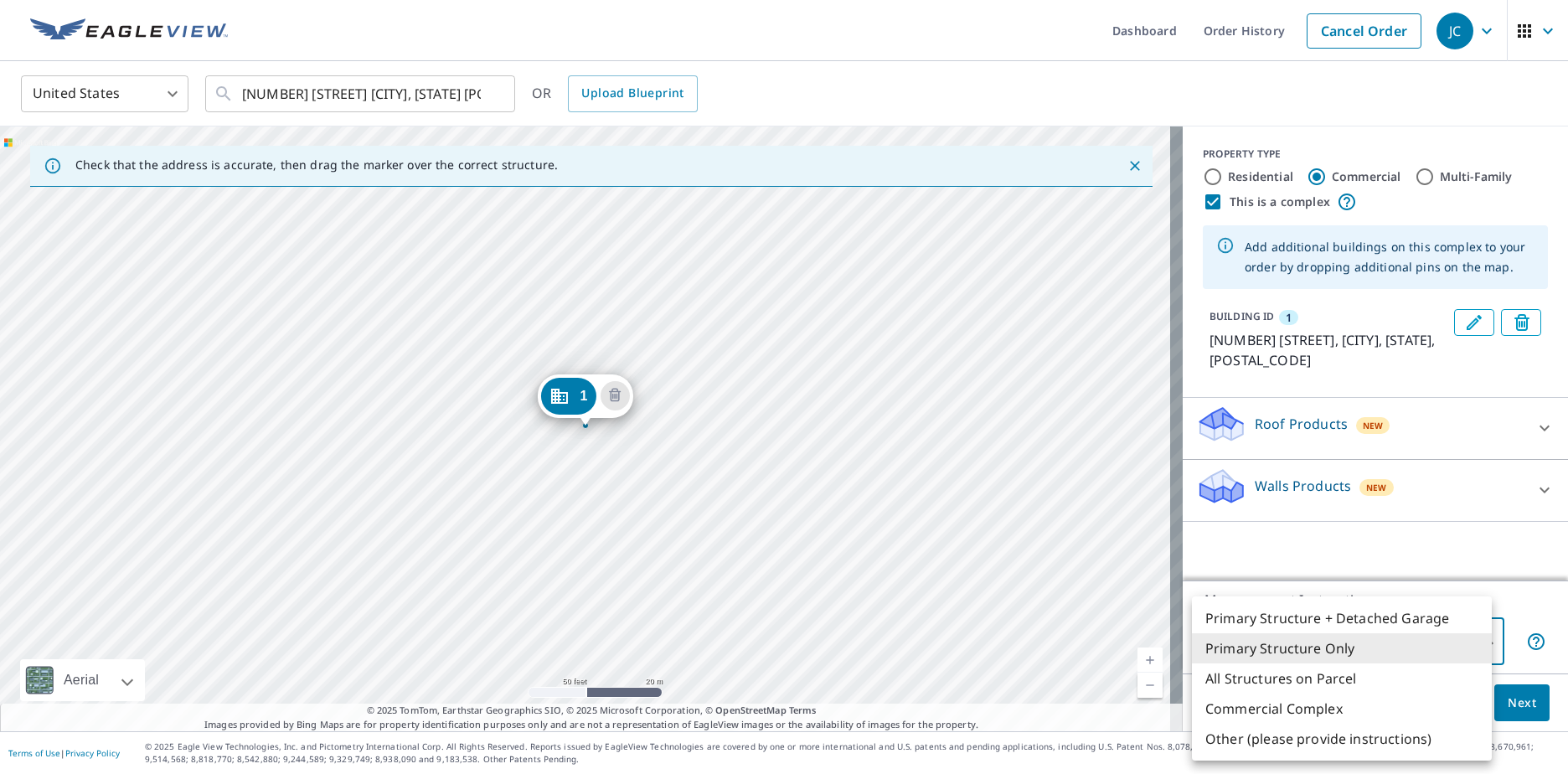 click on "Commercial Complex" at bounding box center (1342, 709) 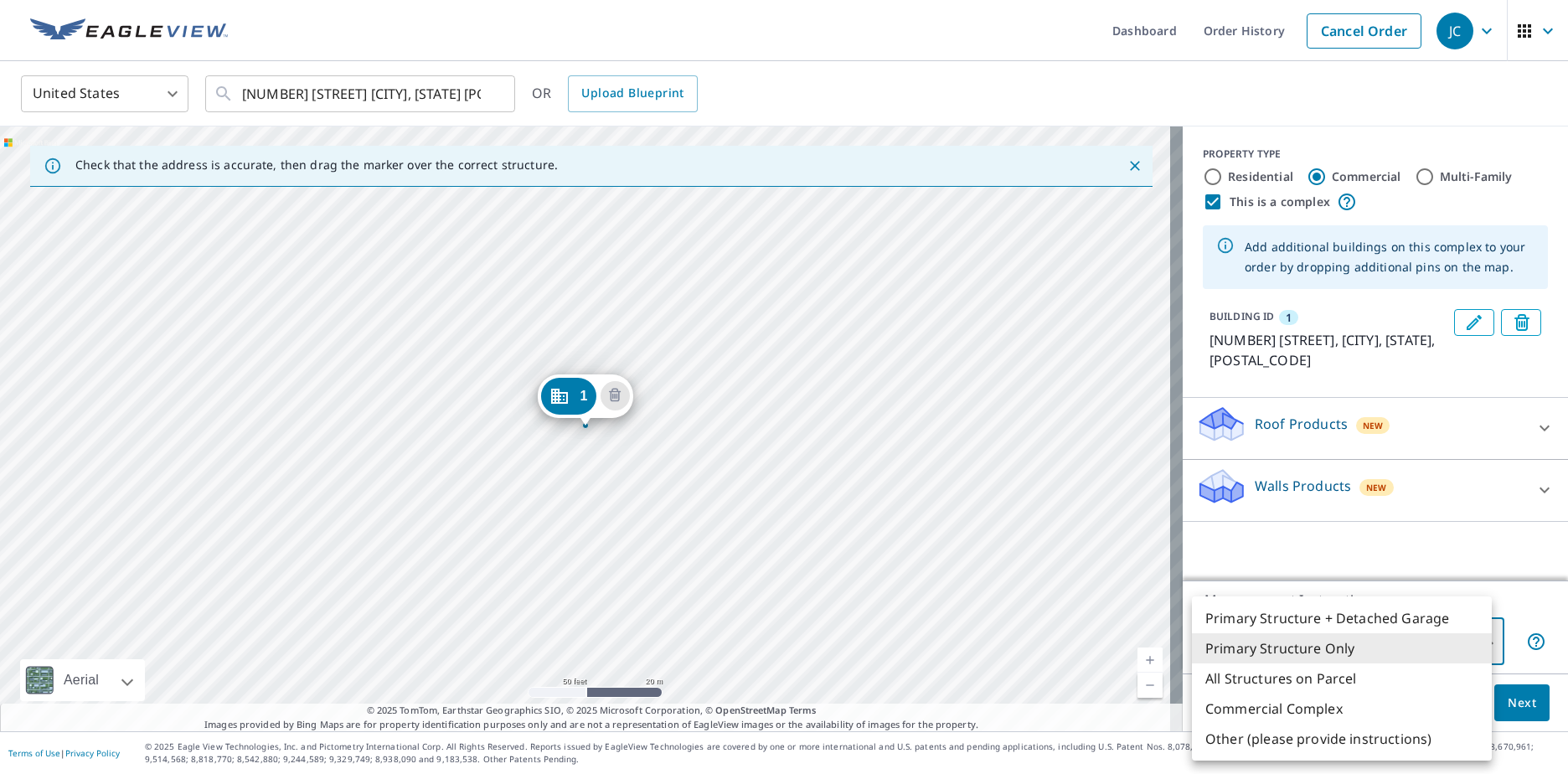 type on "4" 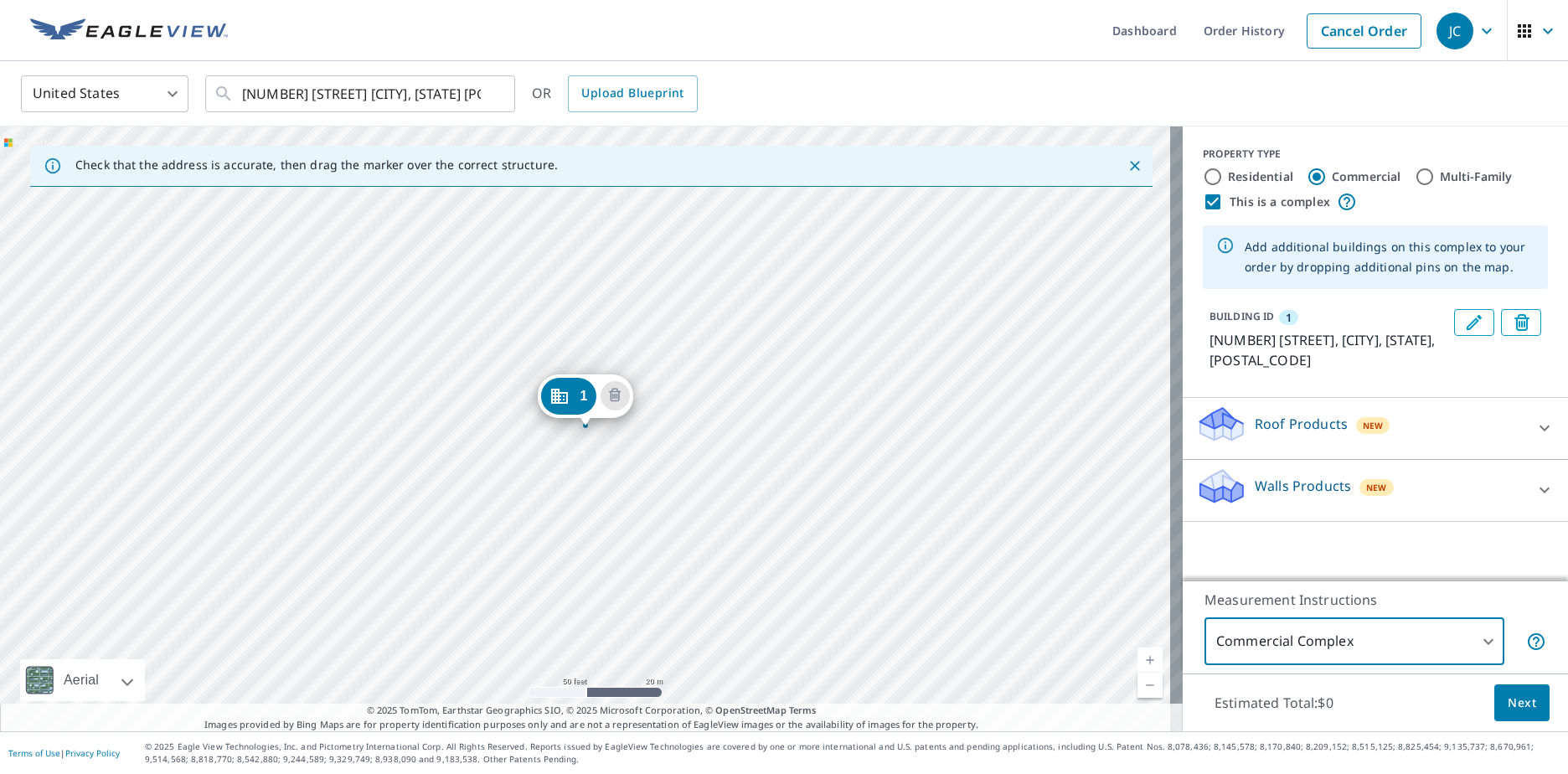 click on "Next" at bounding box center [1522, 703] 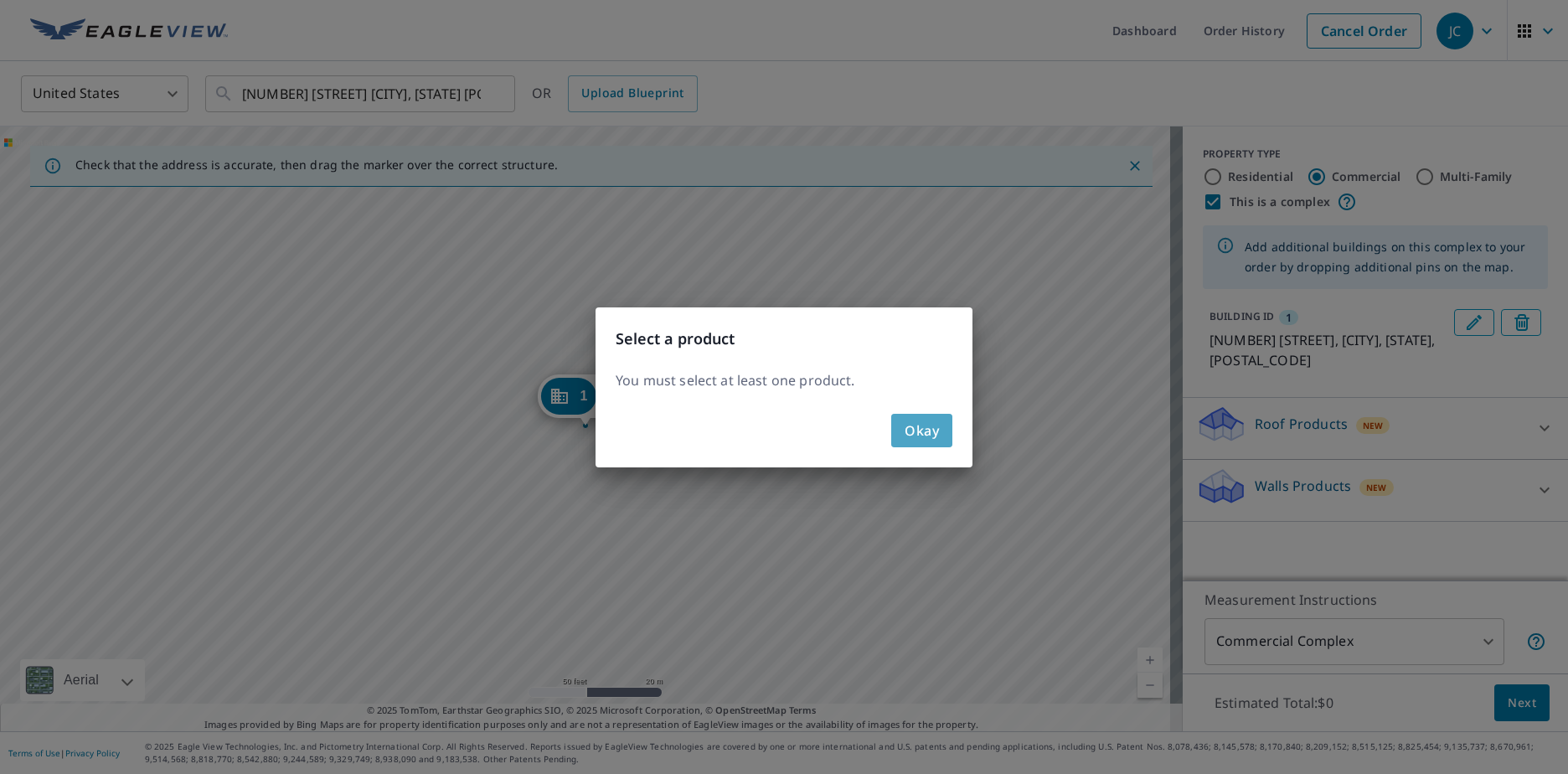 click on "Okay" at bounding box center (921, 431) 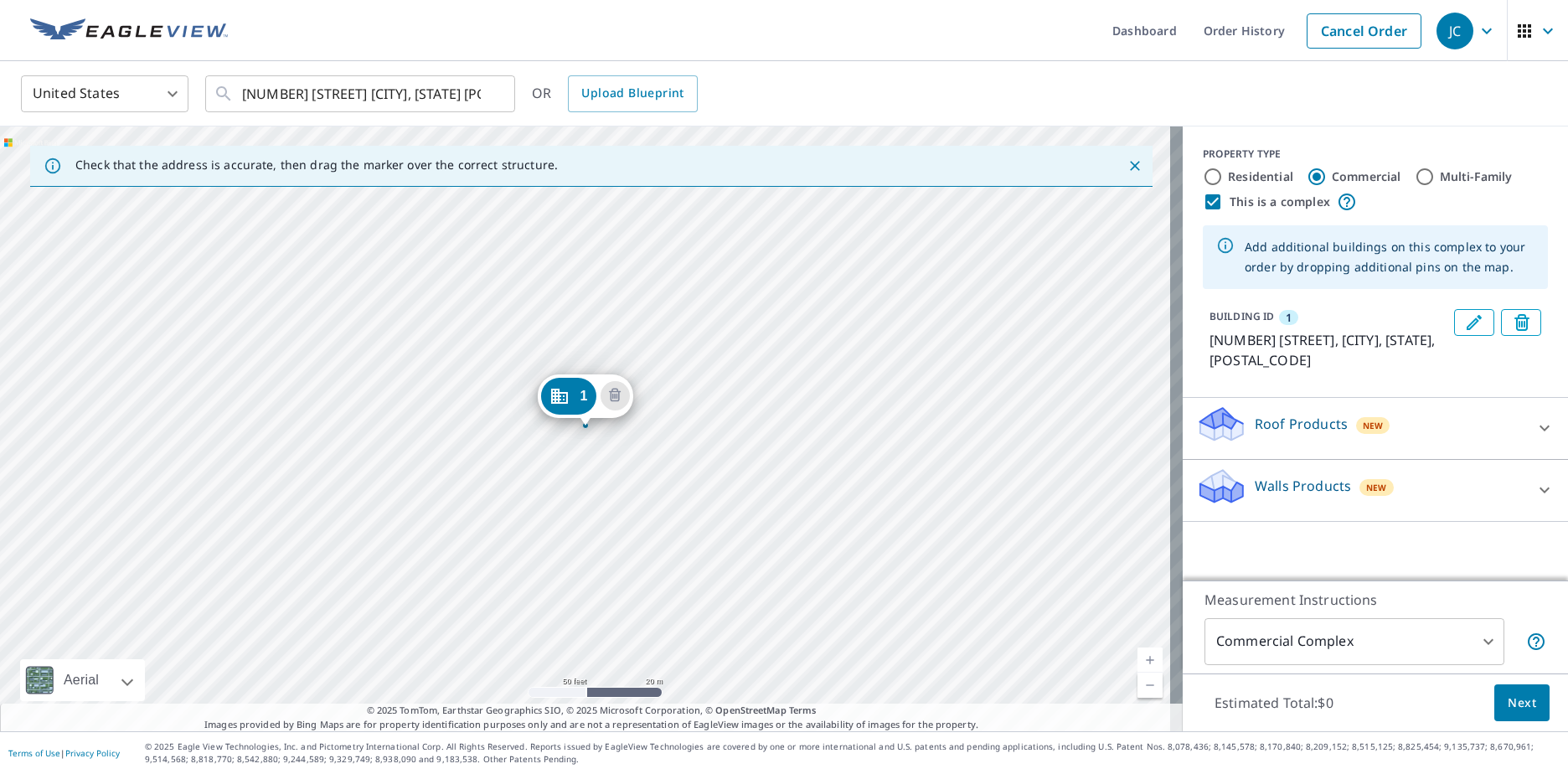 click on "Roof Products New" at bounding box center [1360, 428] 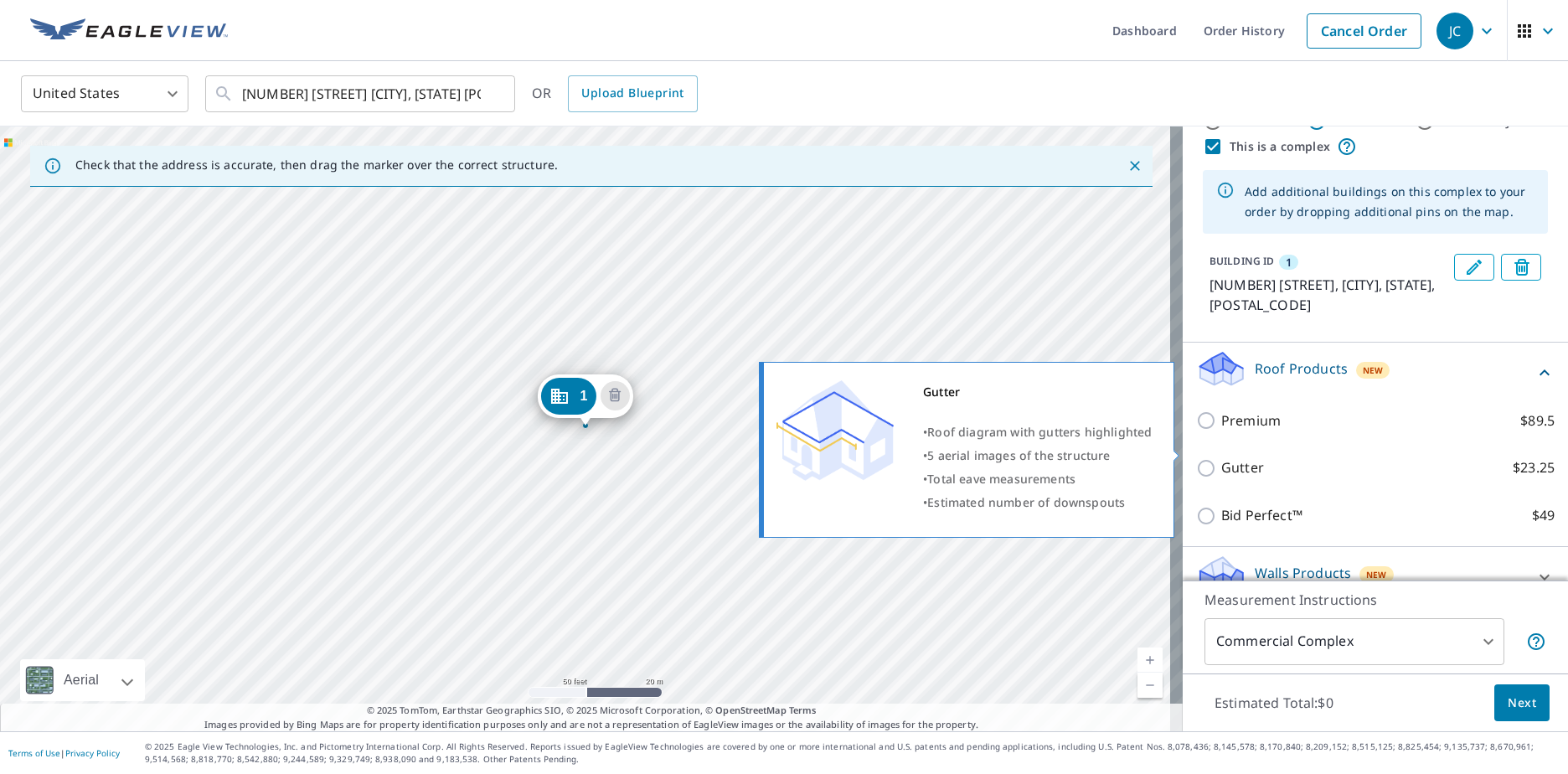 scroll, scrollTop: 84, scrollLeft: 0, axis: vertical 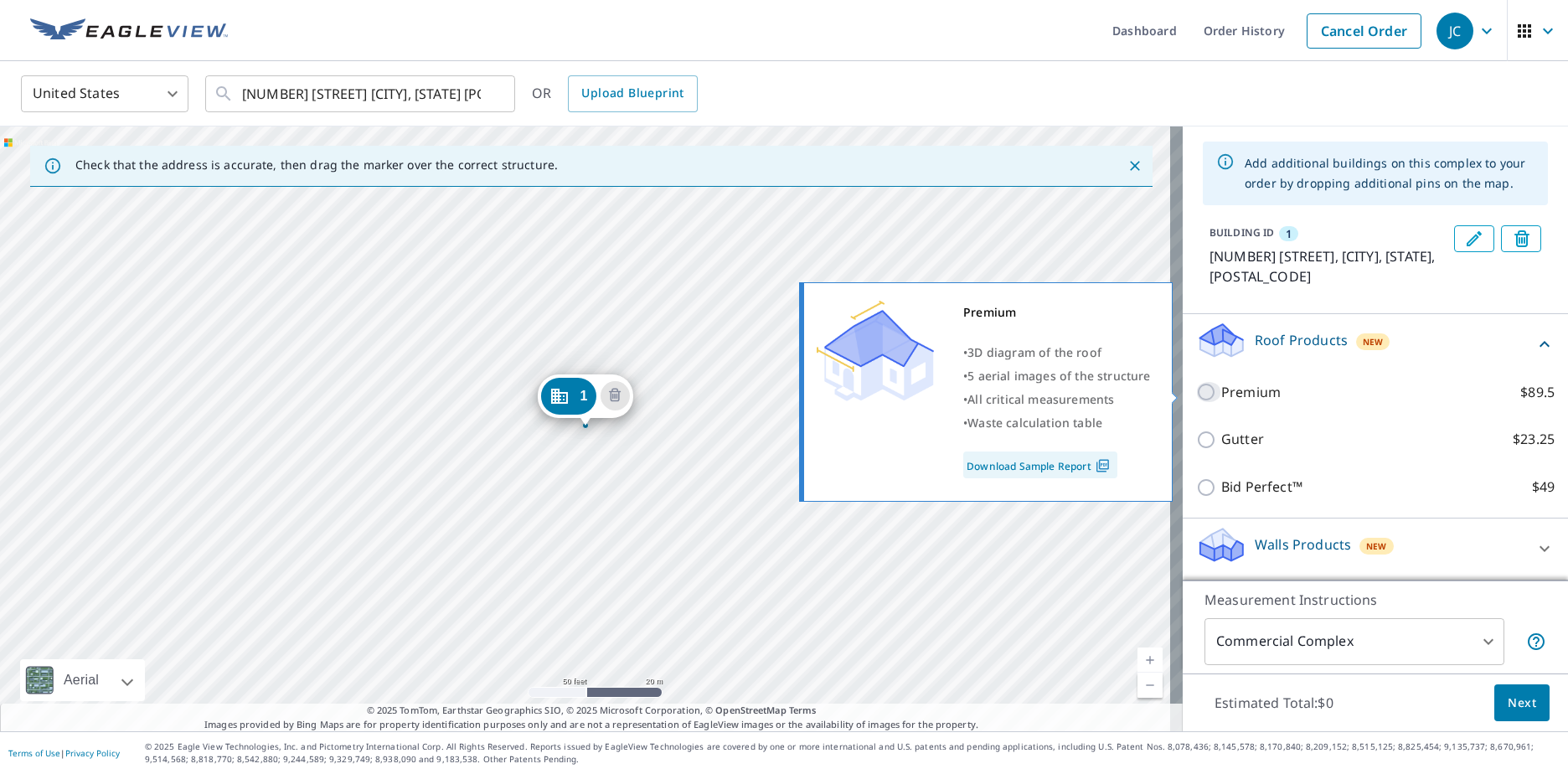 click on "Premium $89.5" at bounding box center [1209, 392] 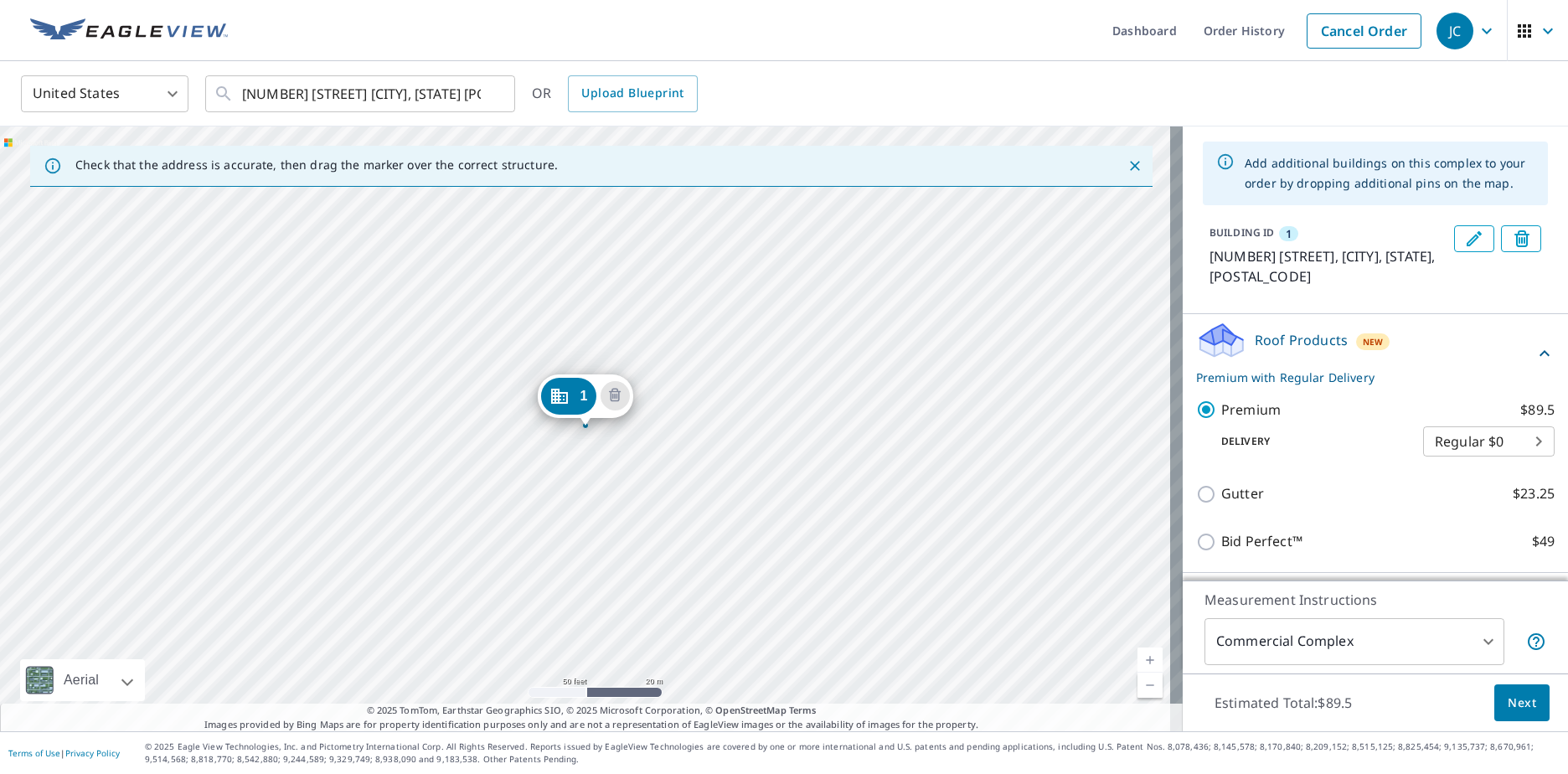 click on "Next" at bounding box center [1522, 703] 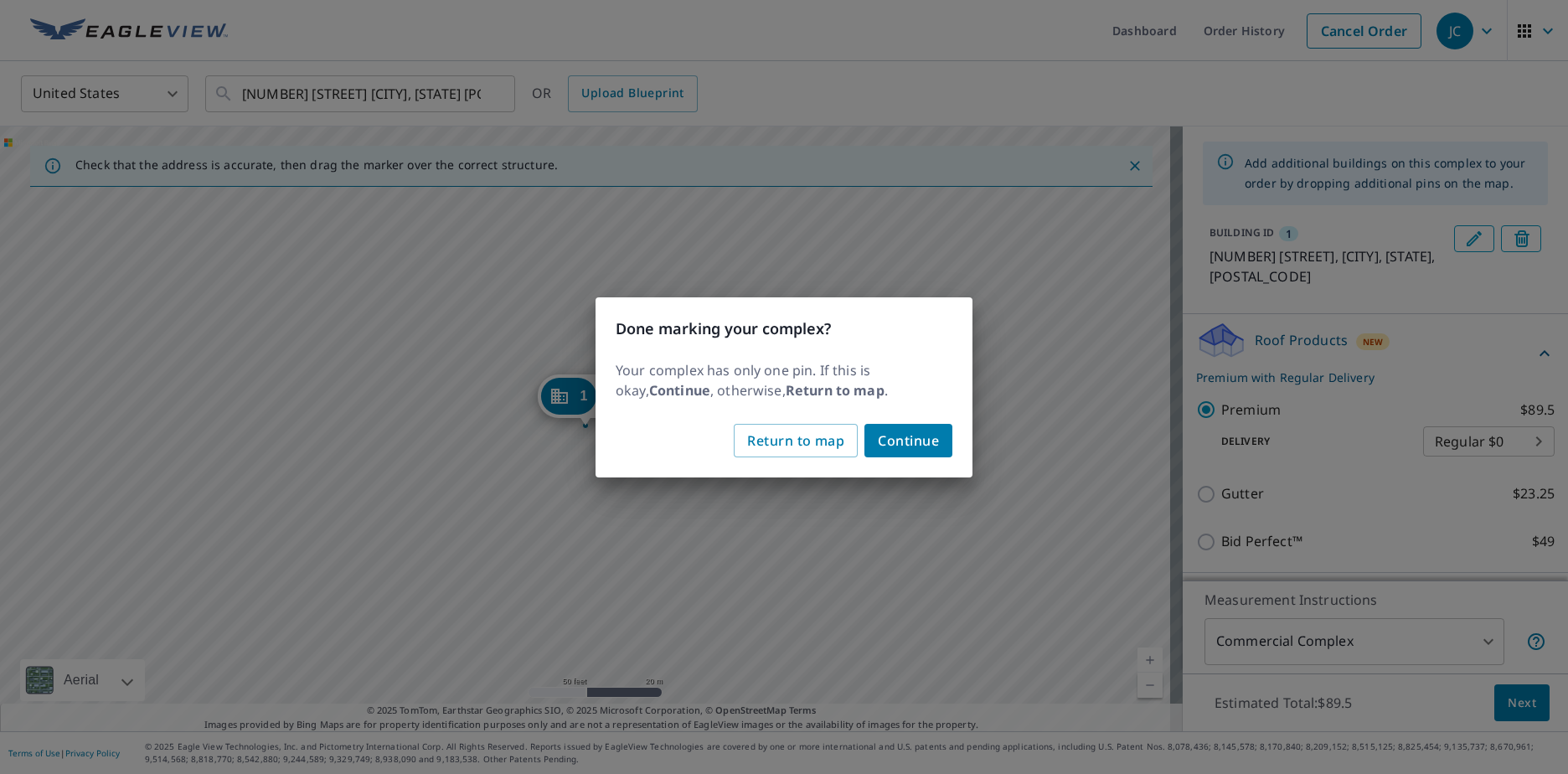 click on "Continue" at bounding box center (908, 441) 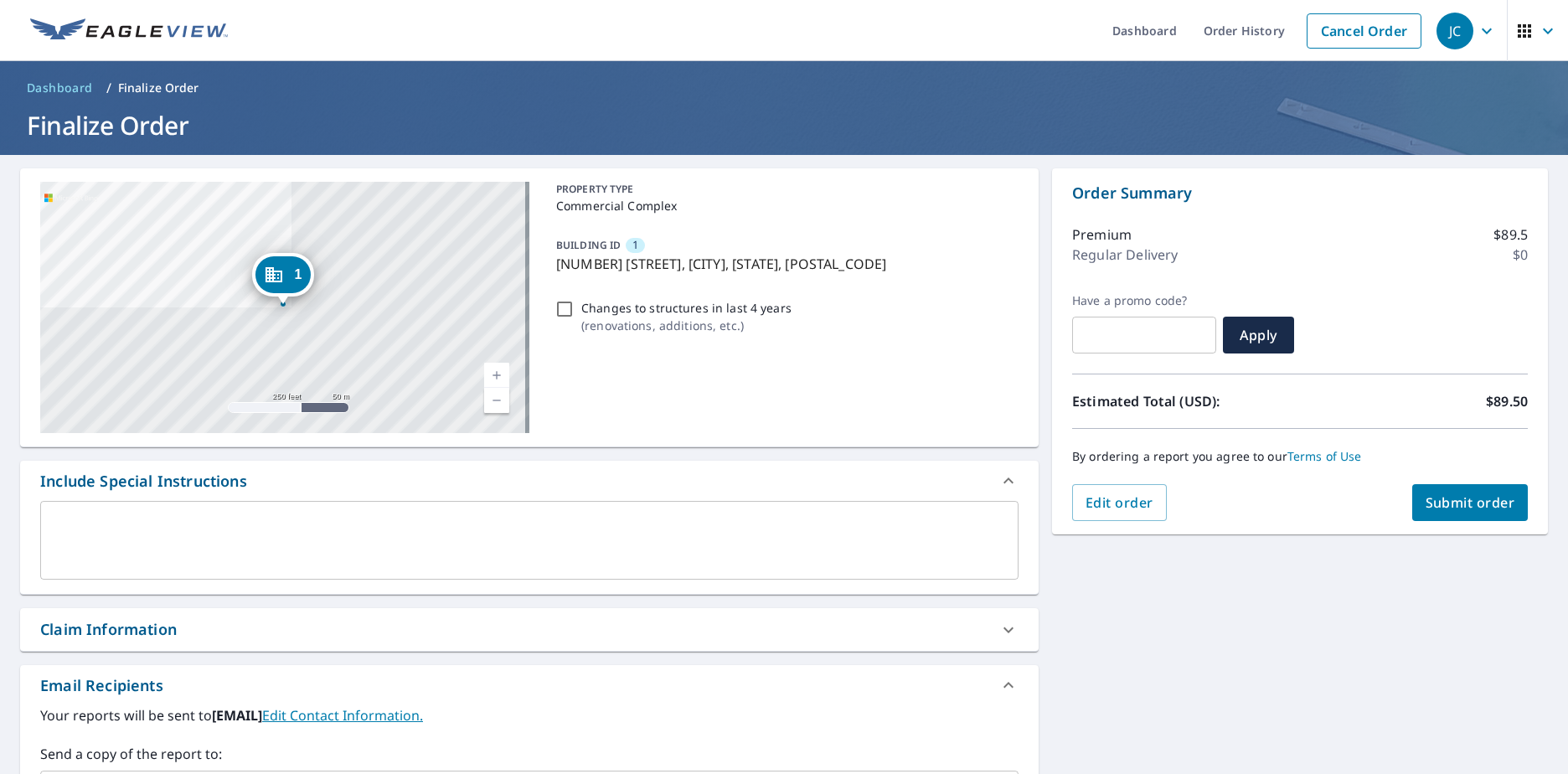 click on "Submit order" at bounding box center (1470, 503) 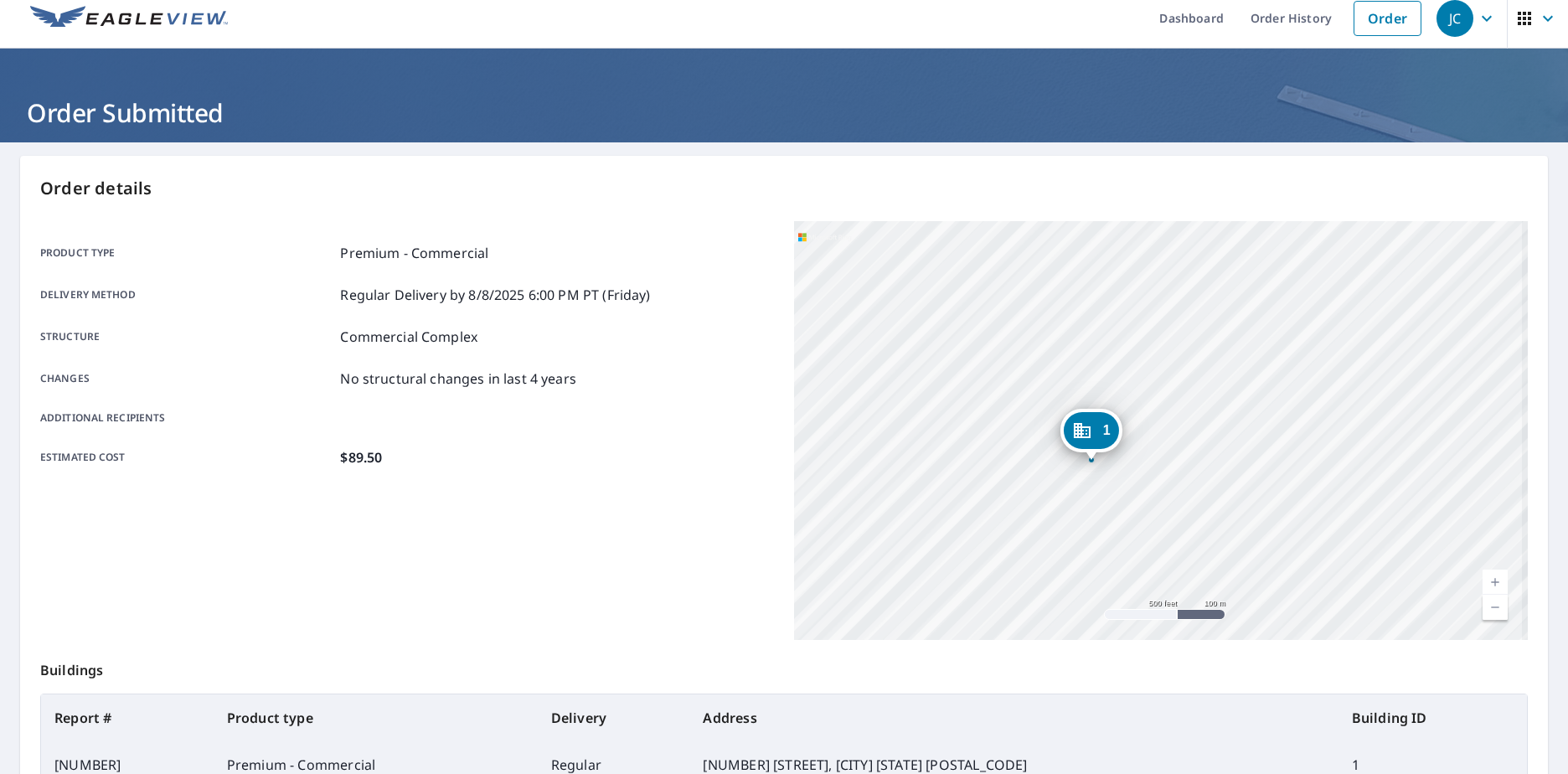 scroll, scrollTop: 0, scrollLeft: 0, axis: both 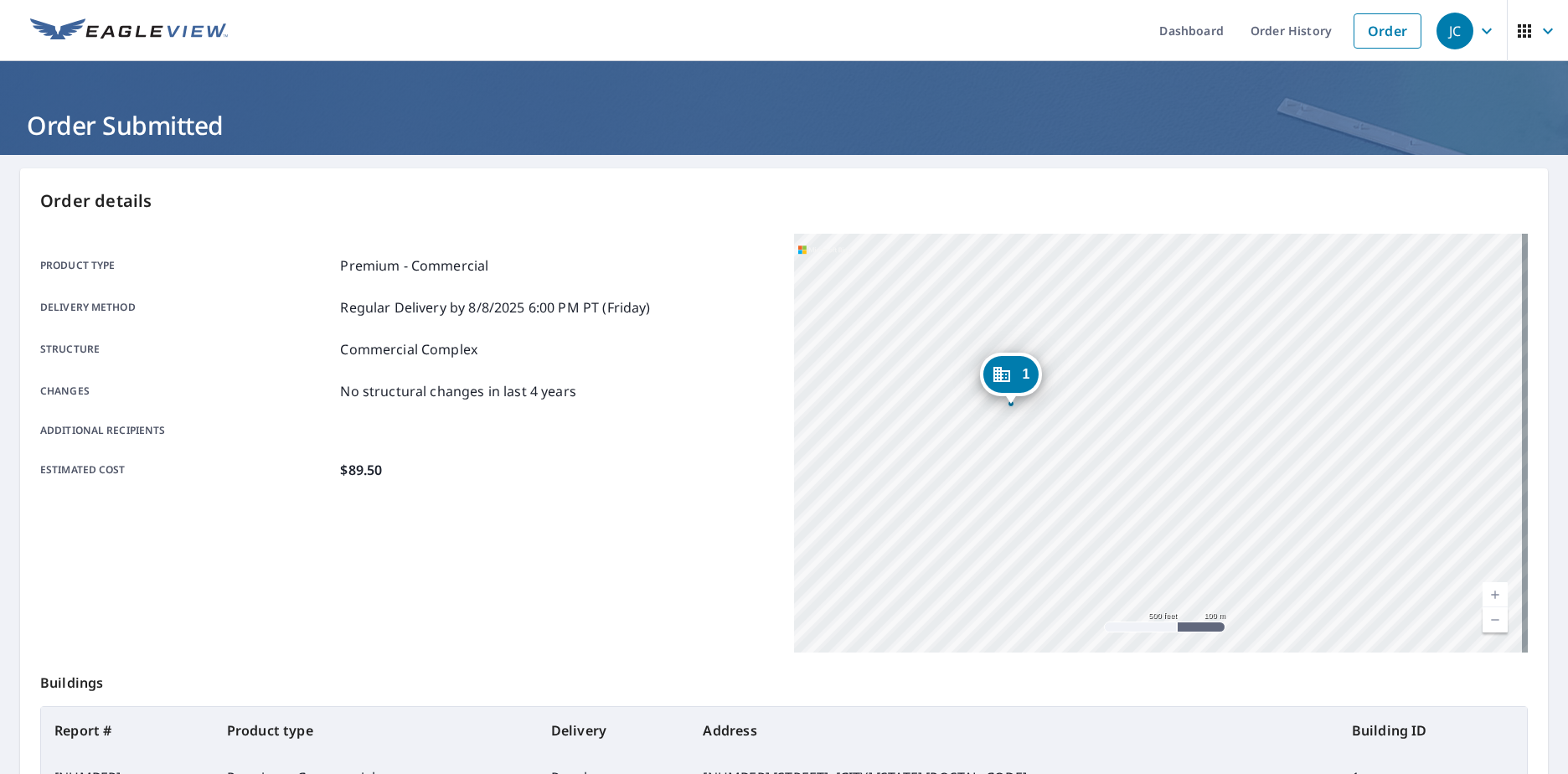 click at bounding box center (129, 31) 